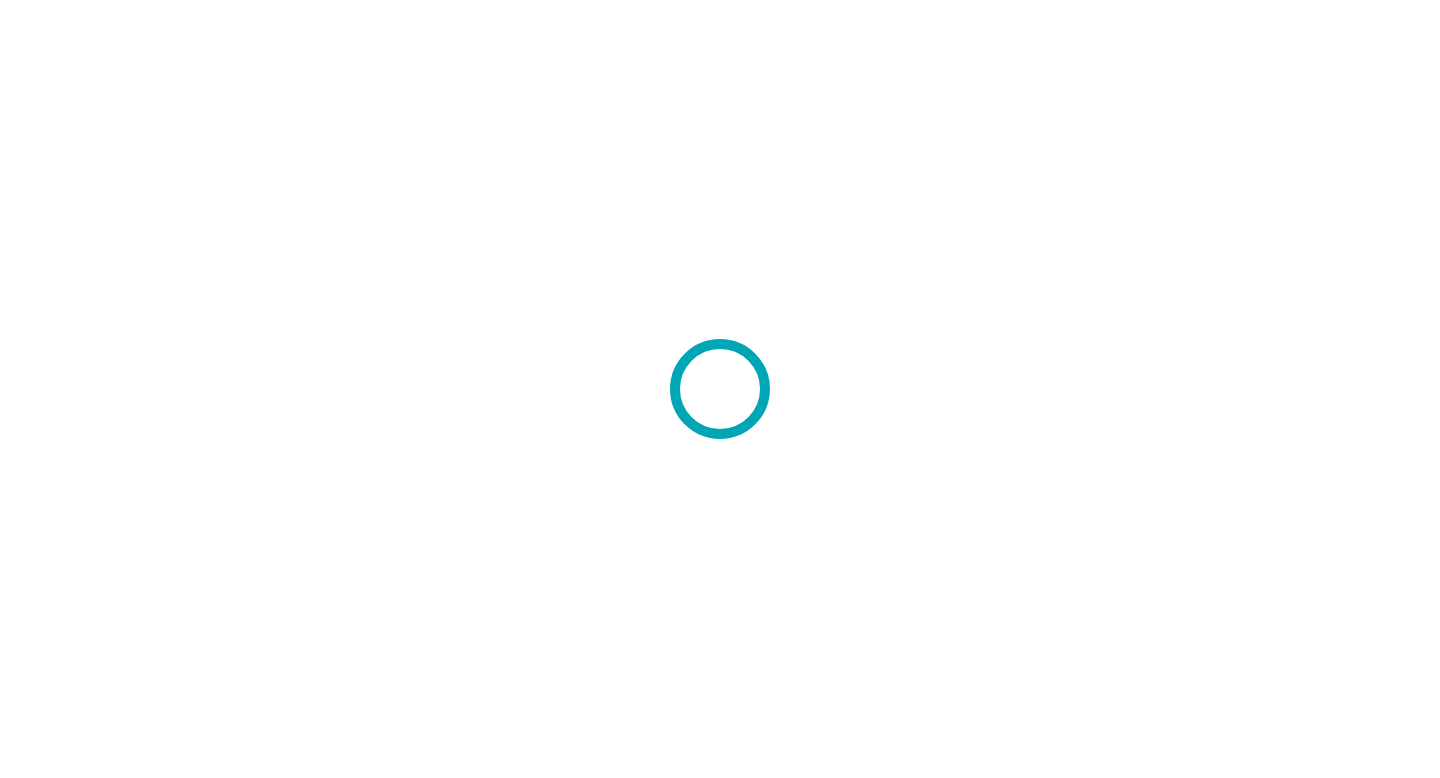 scroll, scrollTop: 0, scrollLeft: 0, axis: both 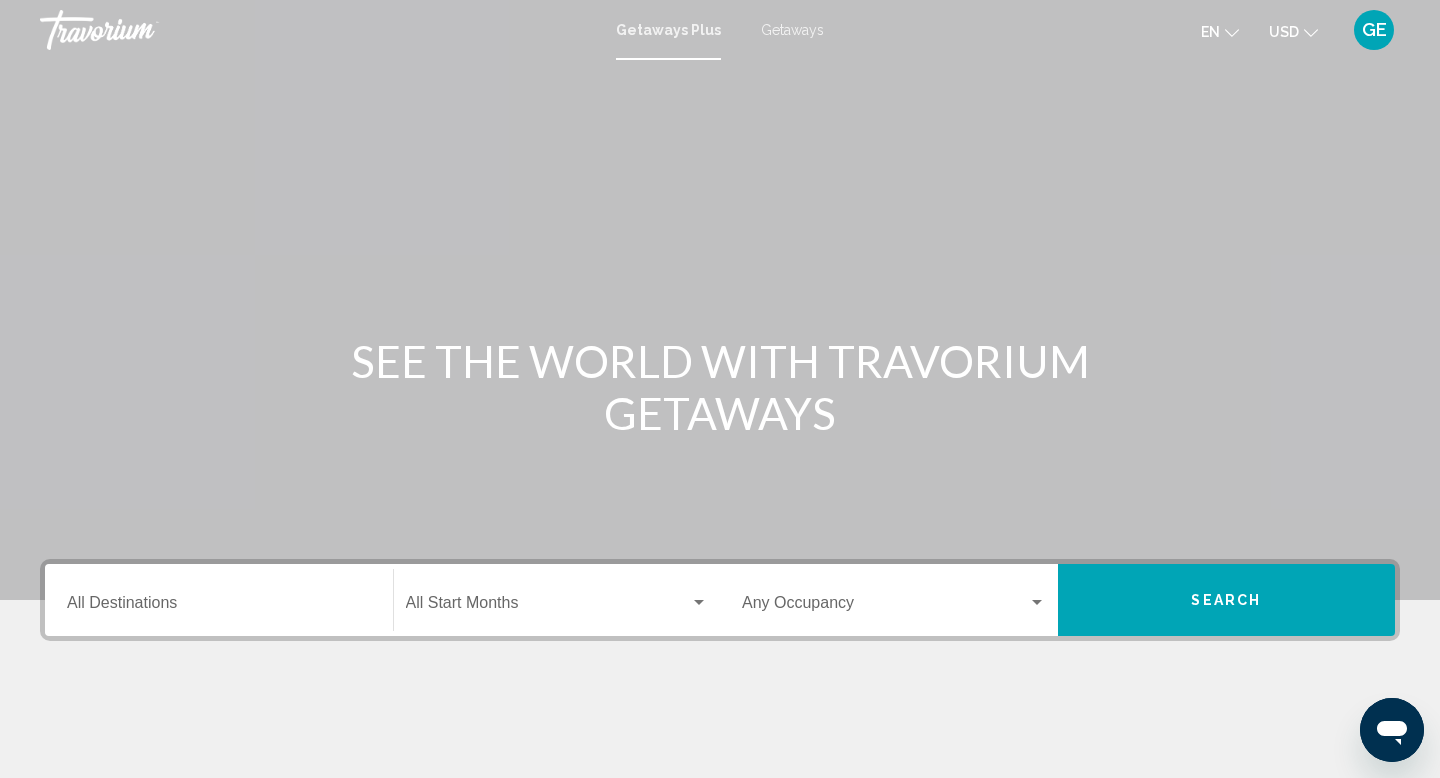 click on "USD" at bounding box center [1284, 32] 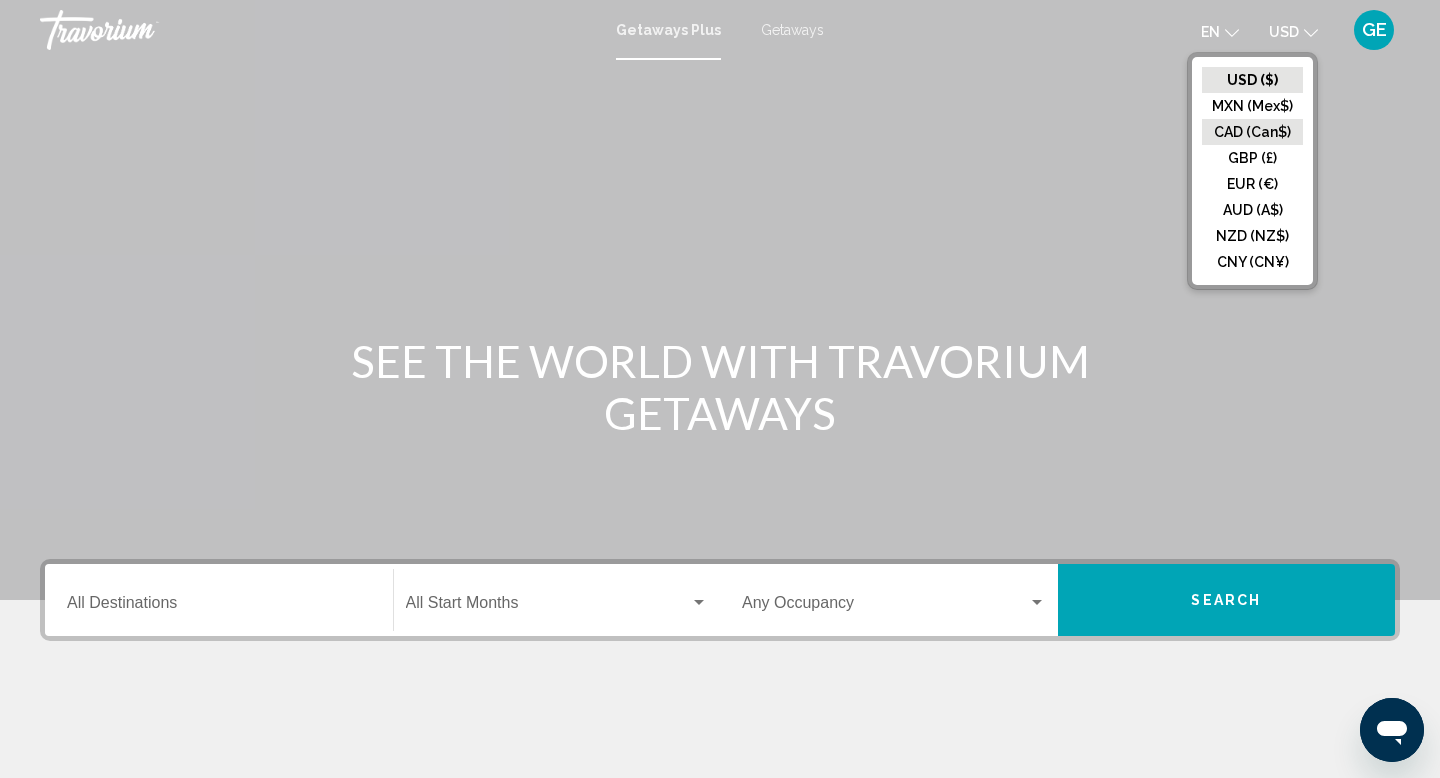 click on "CAD (Can$)" at bounding box center (1252, 80) 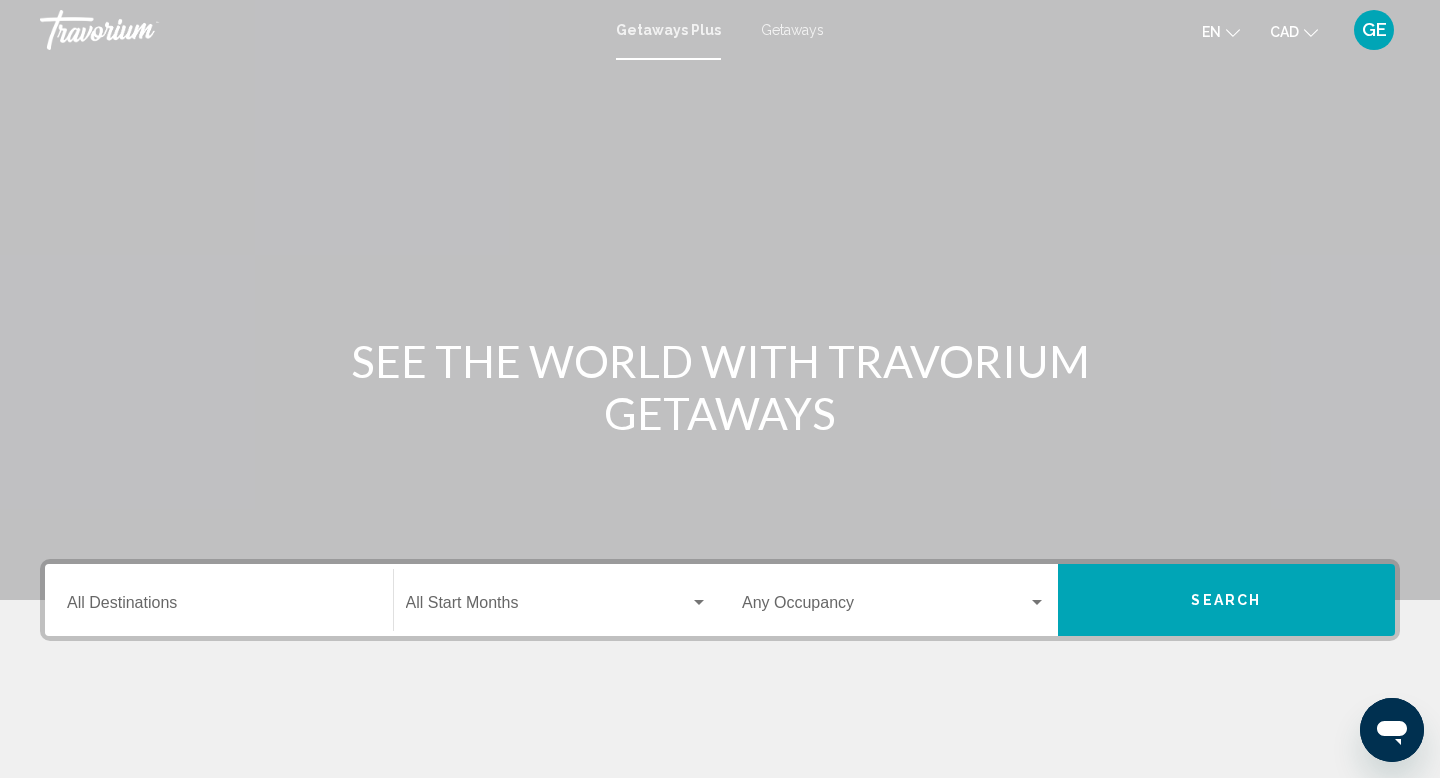 click on "Destination All Destinations" at bounding box center [219, 607] 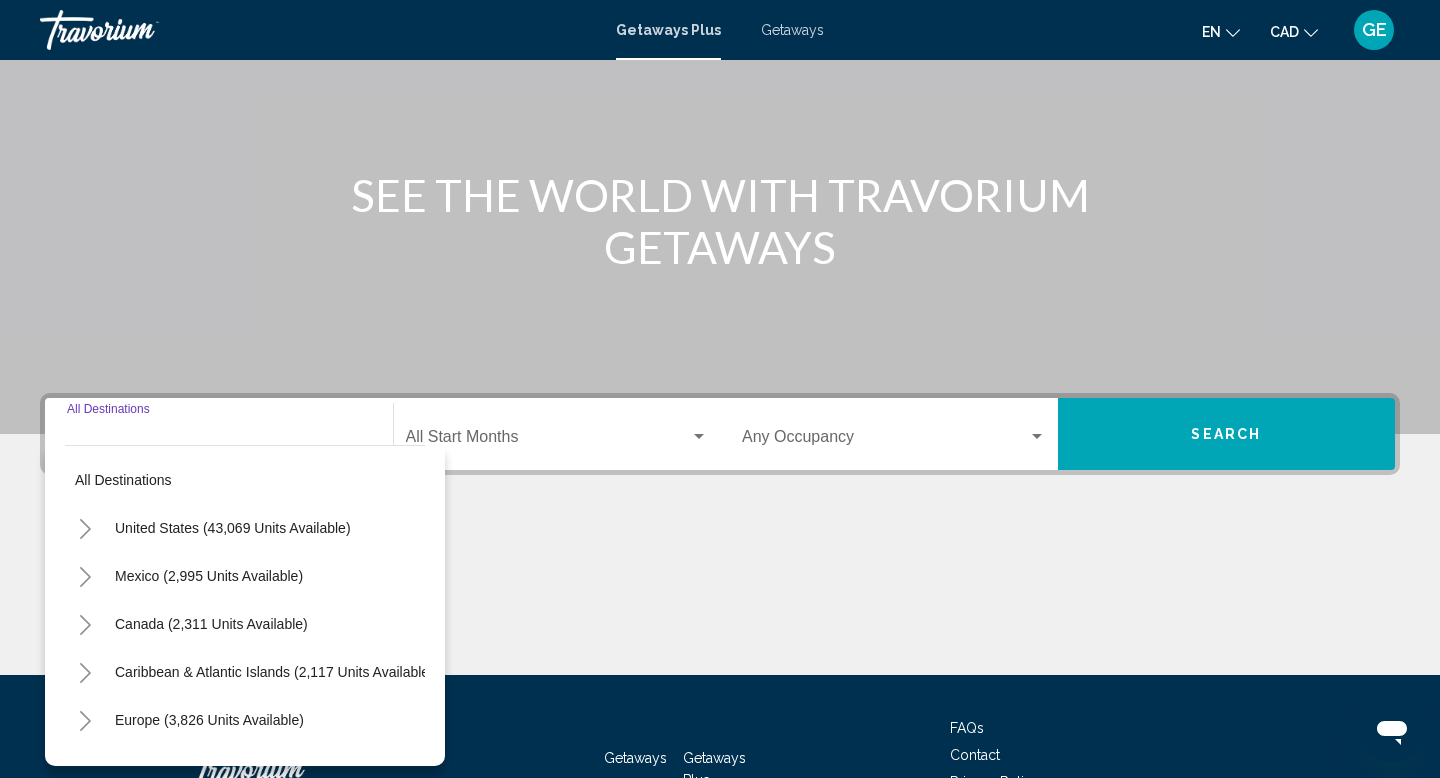 scroll, scrollTop: 308, scrollLeft: 0, axis: vertical 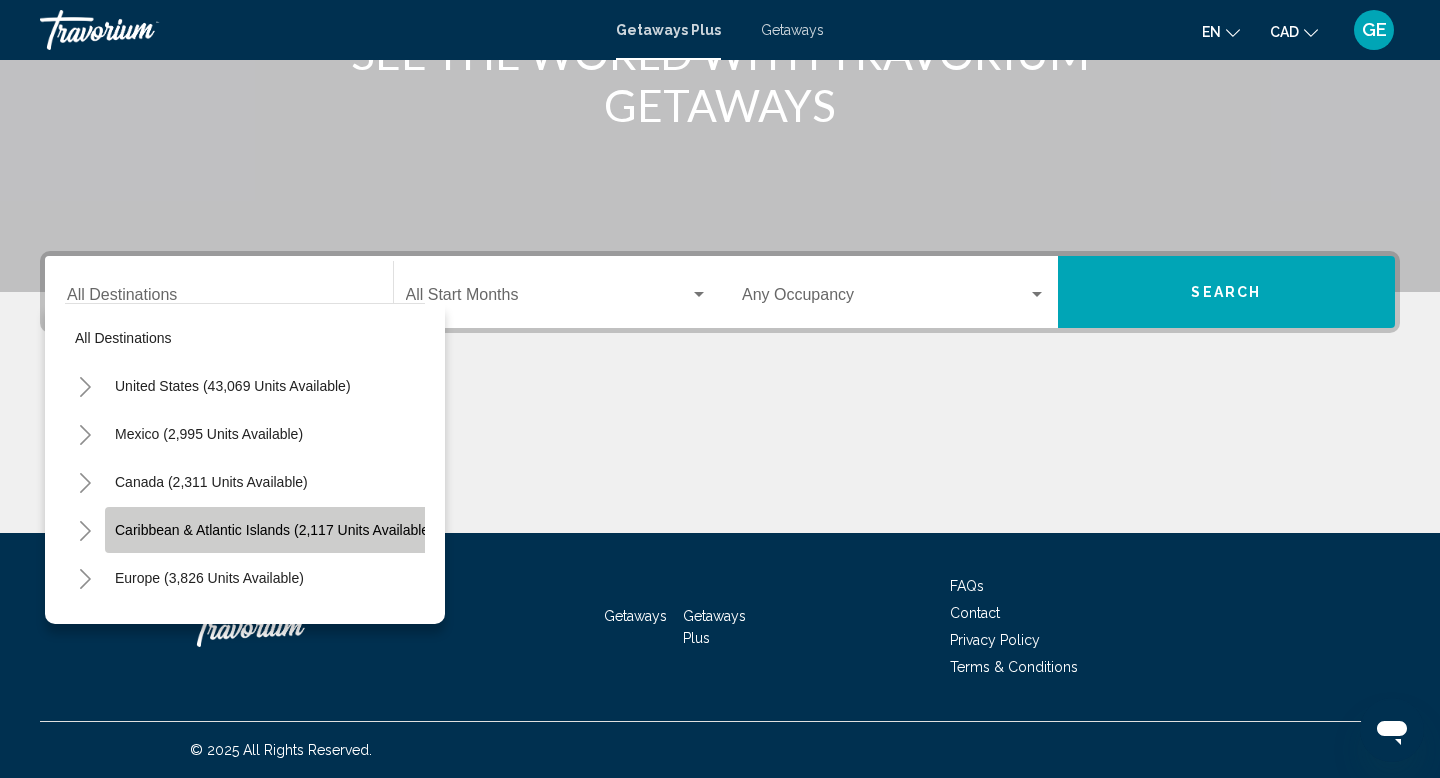 click on "Caribbean & Atlantic Islands (2,117 units available)" at bounding box center (274, 530) 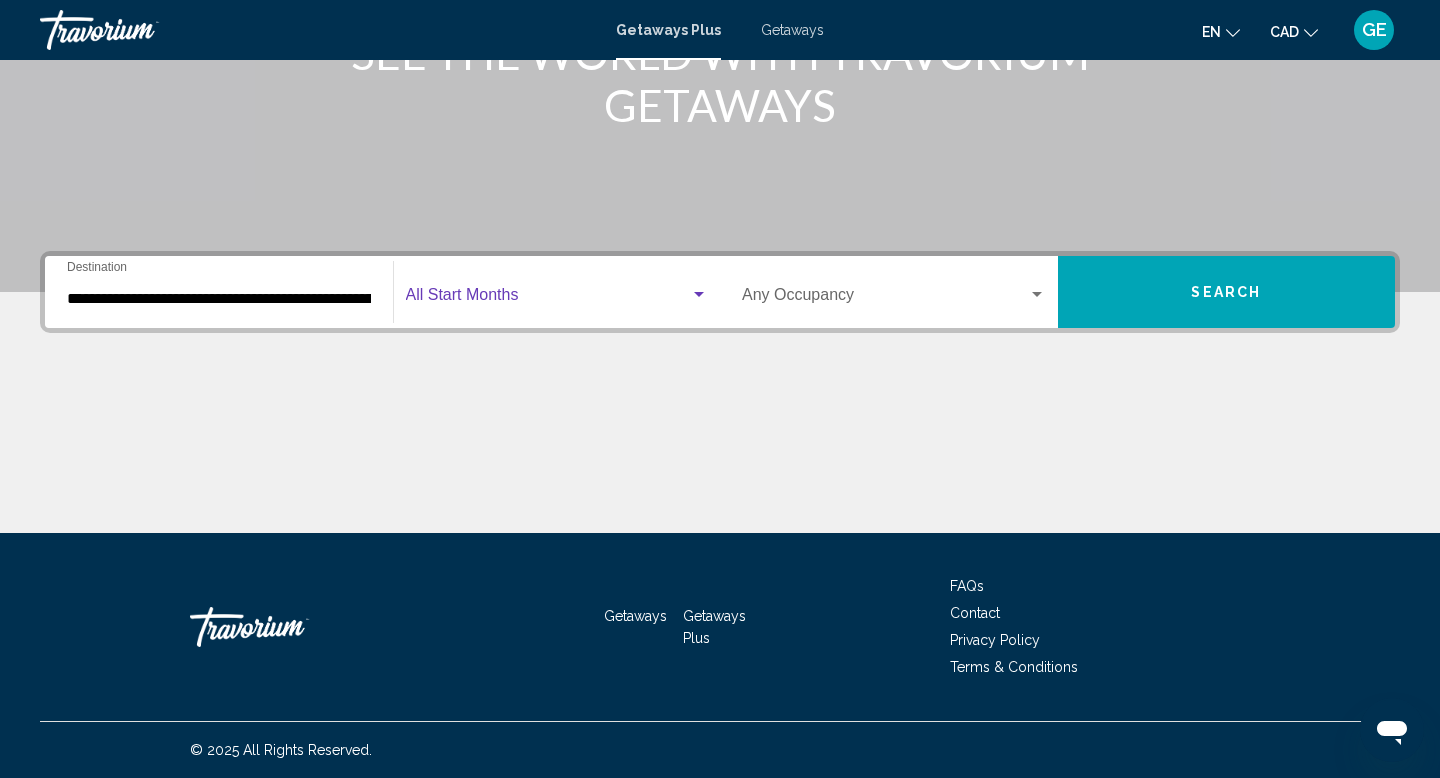click at bounding box center [548, 299] 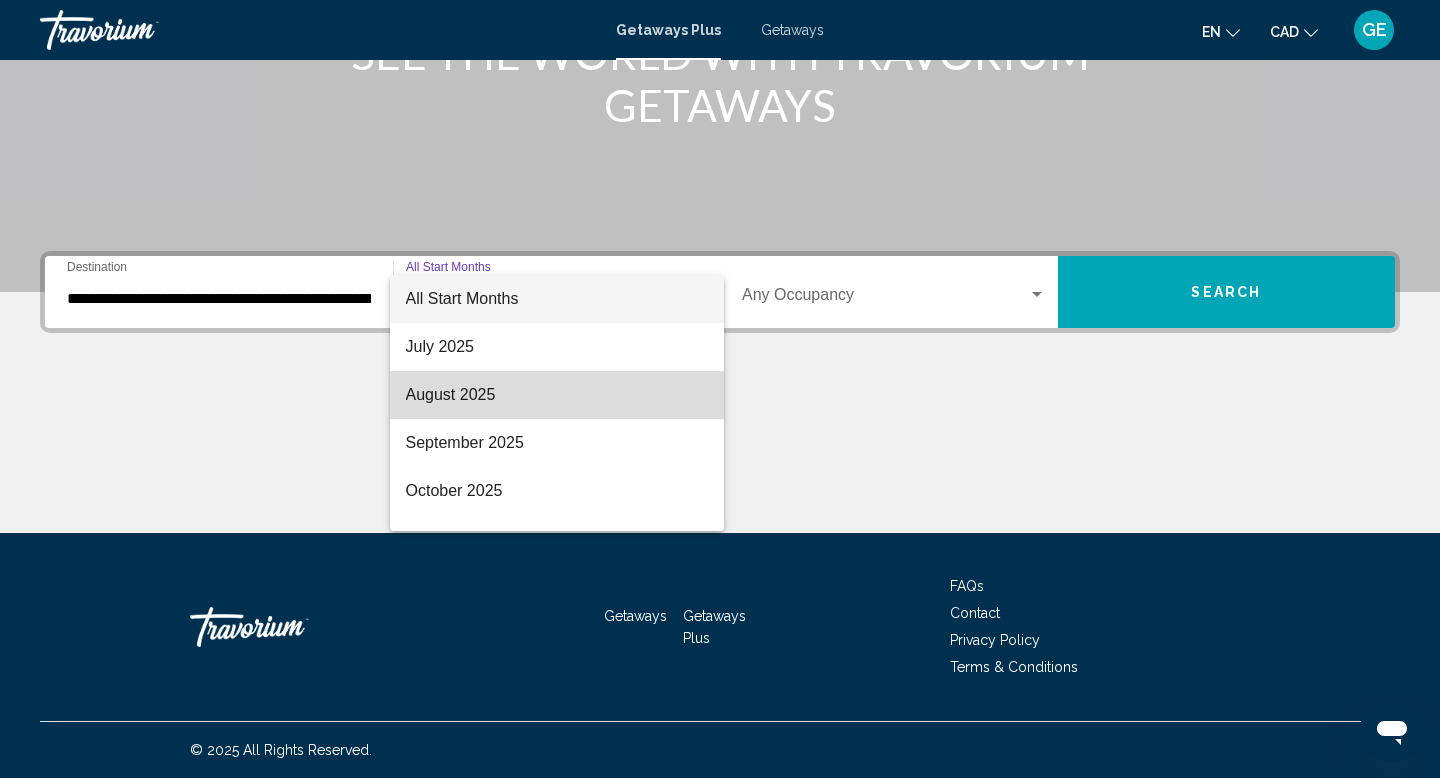 click on "August 2025" at bounding box center (557, 395) 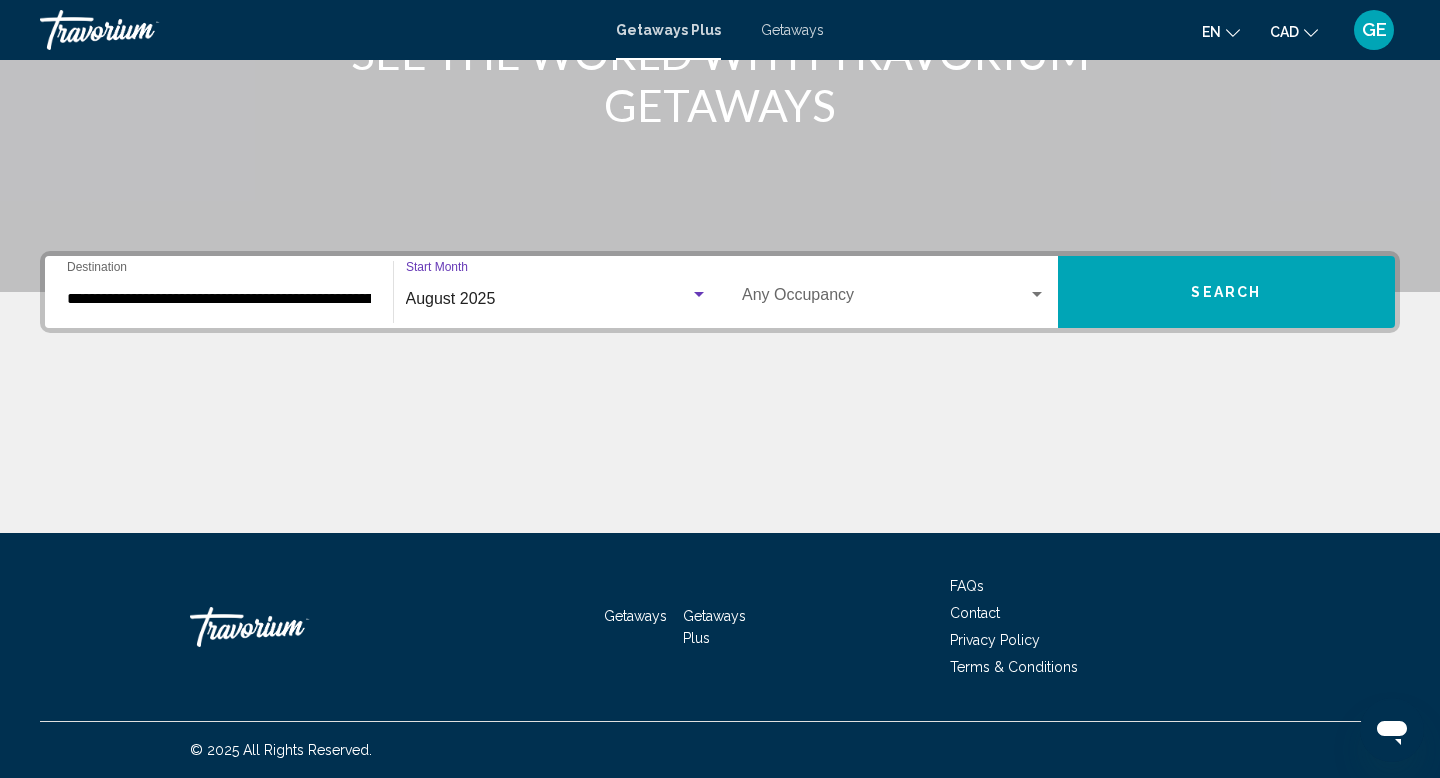 click on "Occupancy Any Occupancy" at bounding box center (894, 292) 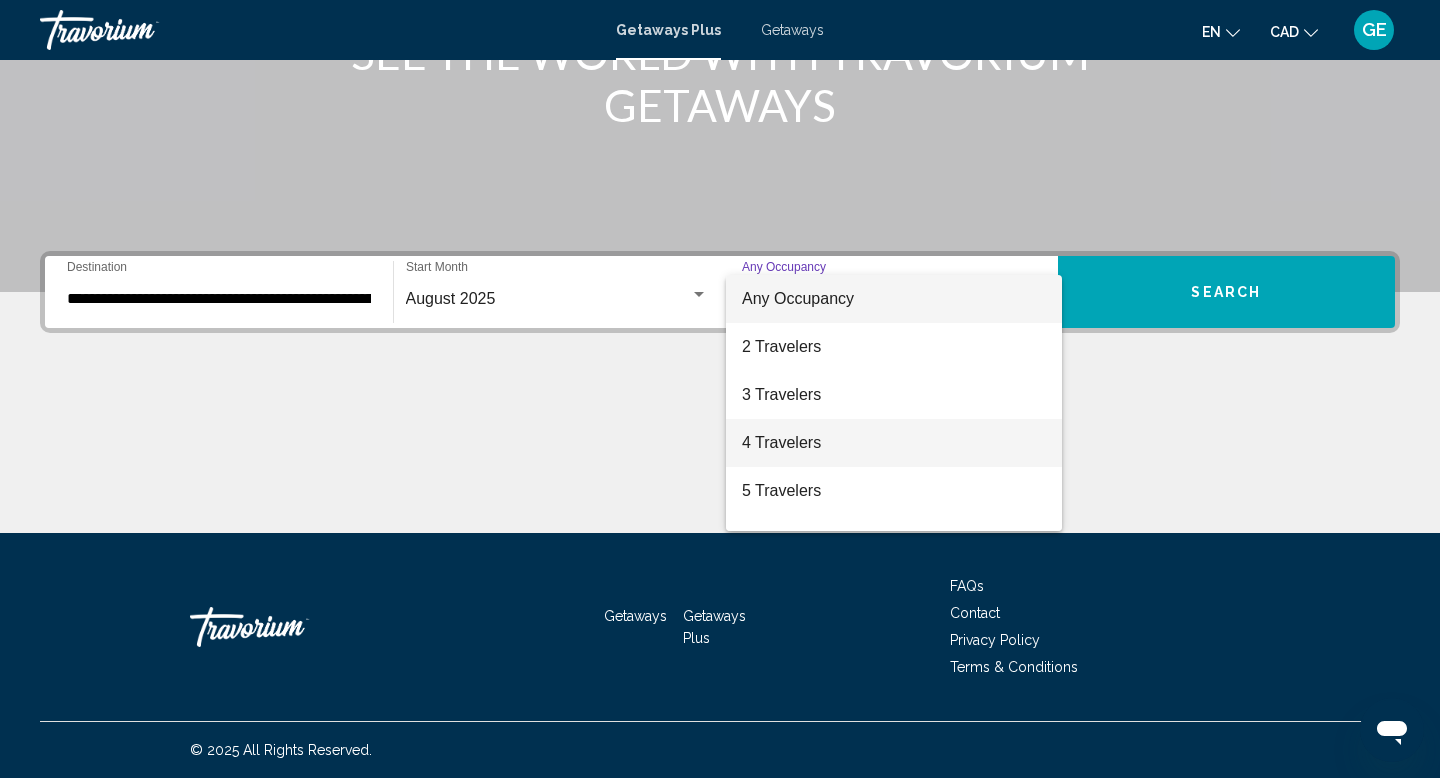 click on "4 Travelers" at bounding box center (894, 443) 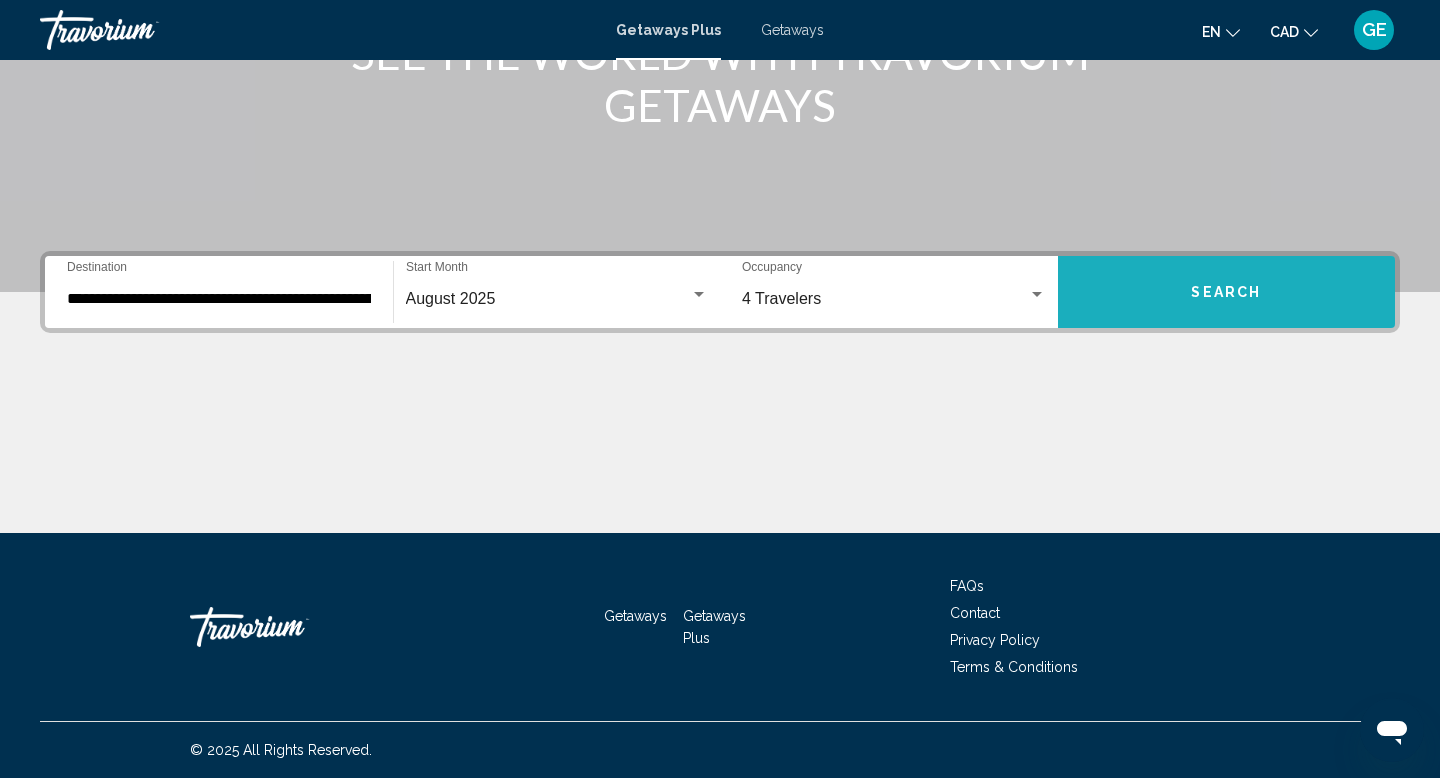 click on "Search" at bounding box center (1226, 293) 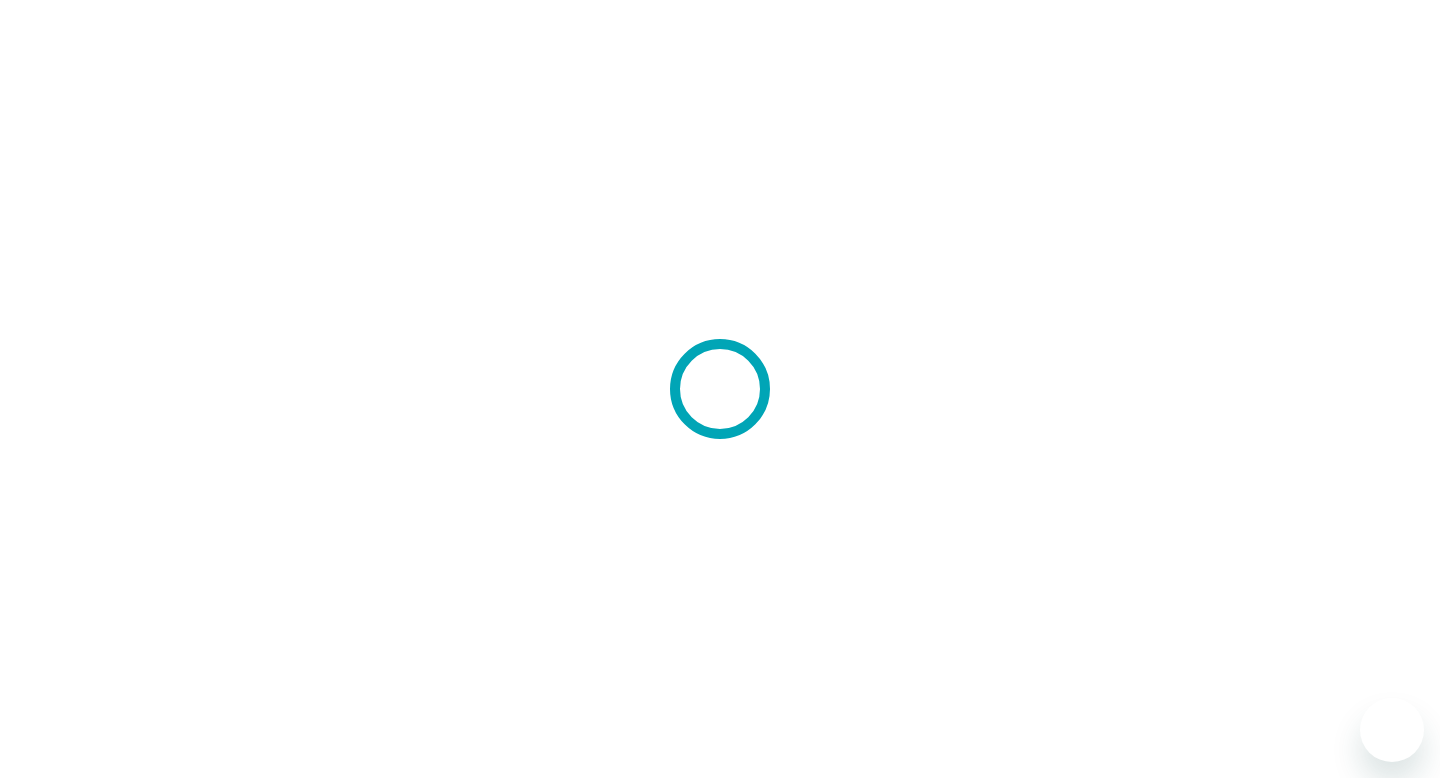 scroll, scrollTop: 0, scrollLeft: 0, axis: both 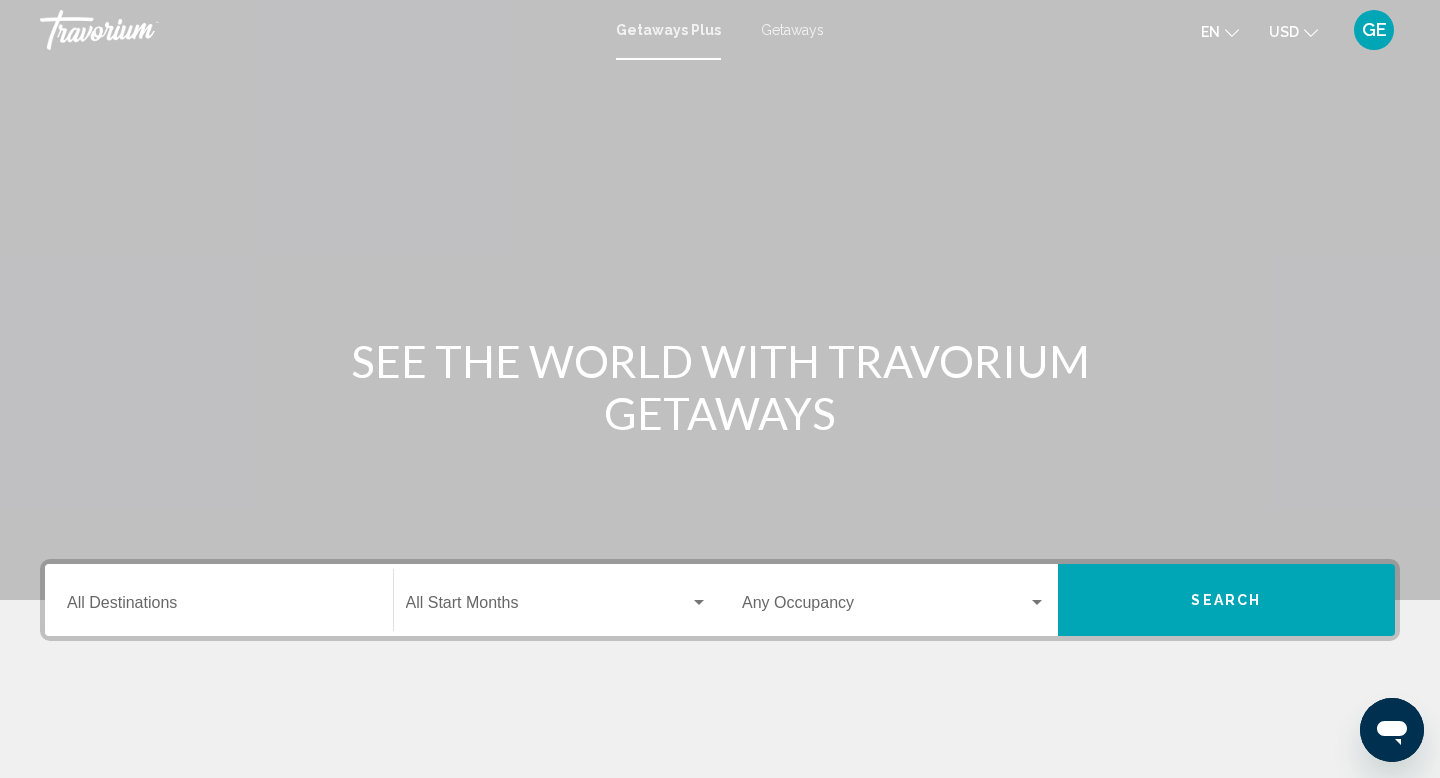 click on "Destination All Destinations" at bounding box center (219, 607) 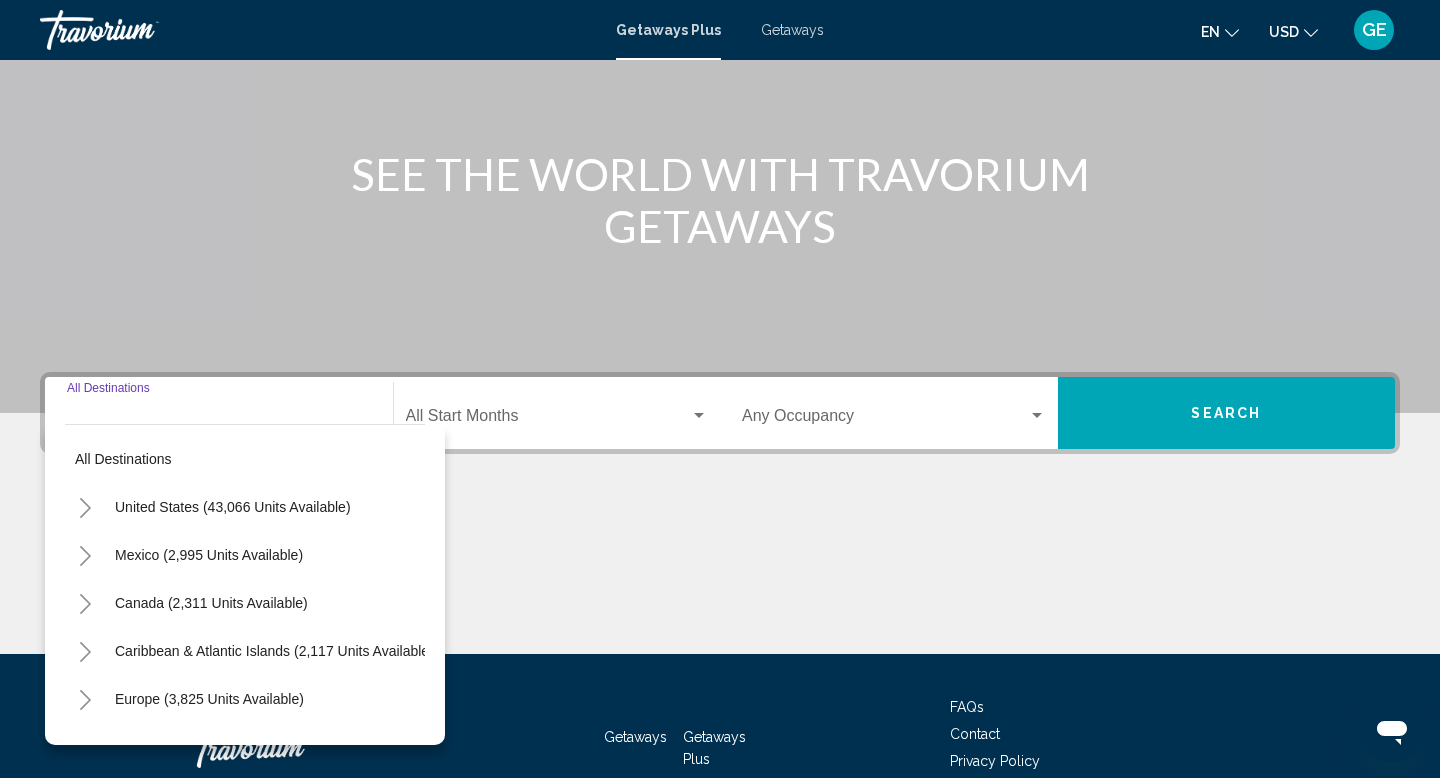 scroll, scrollTop: 308, scrollLeft: 0, axis: vertical 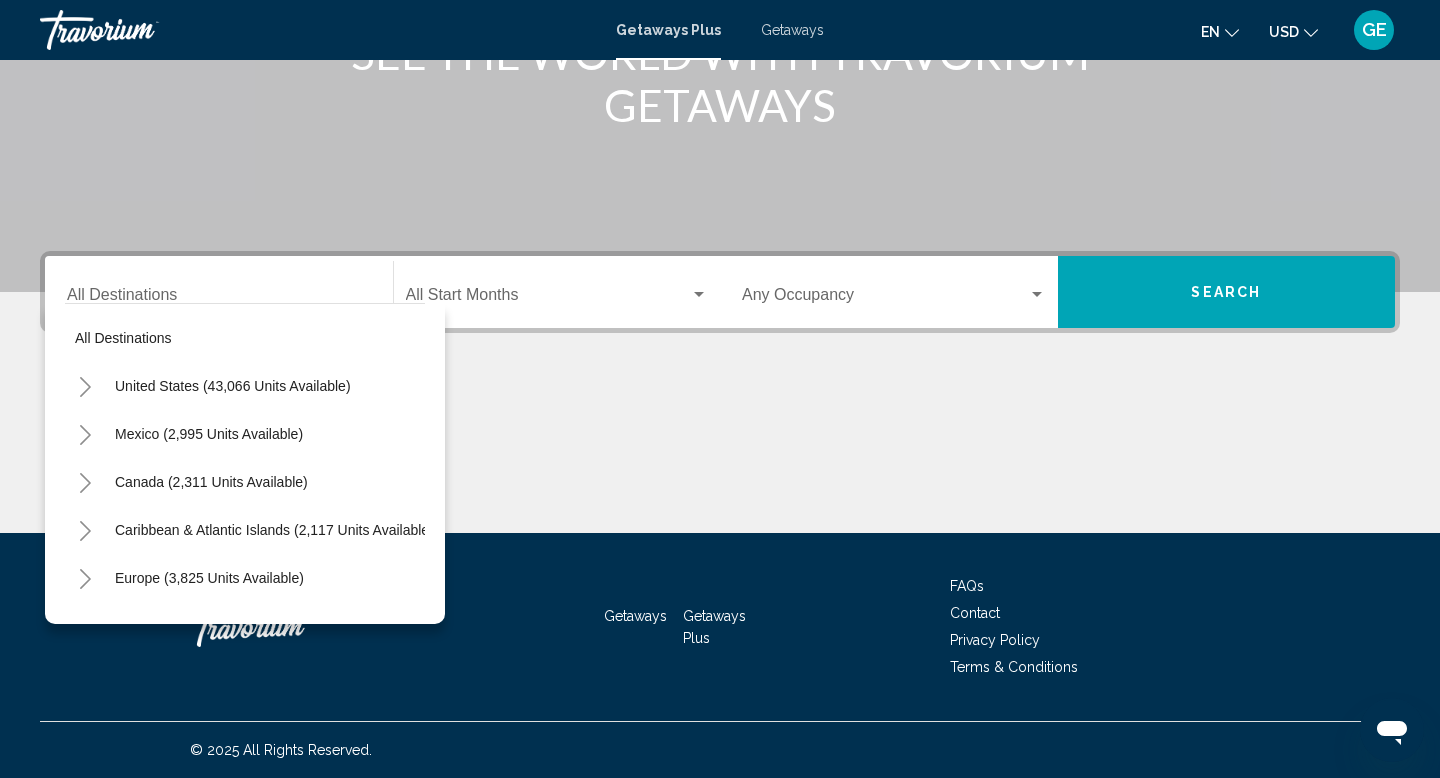click at bounding box center [720, -8] 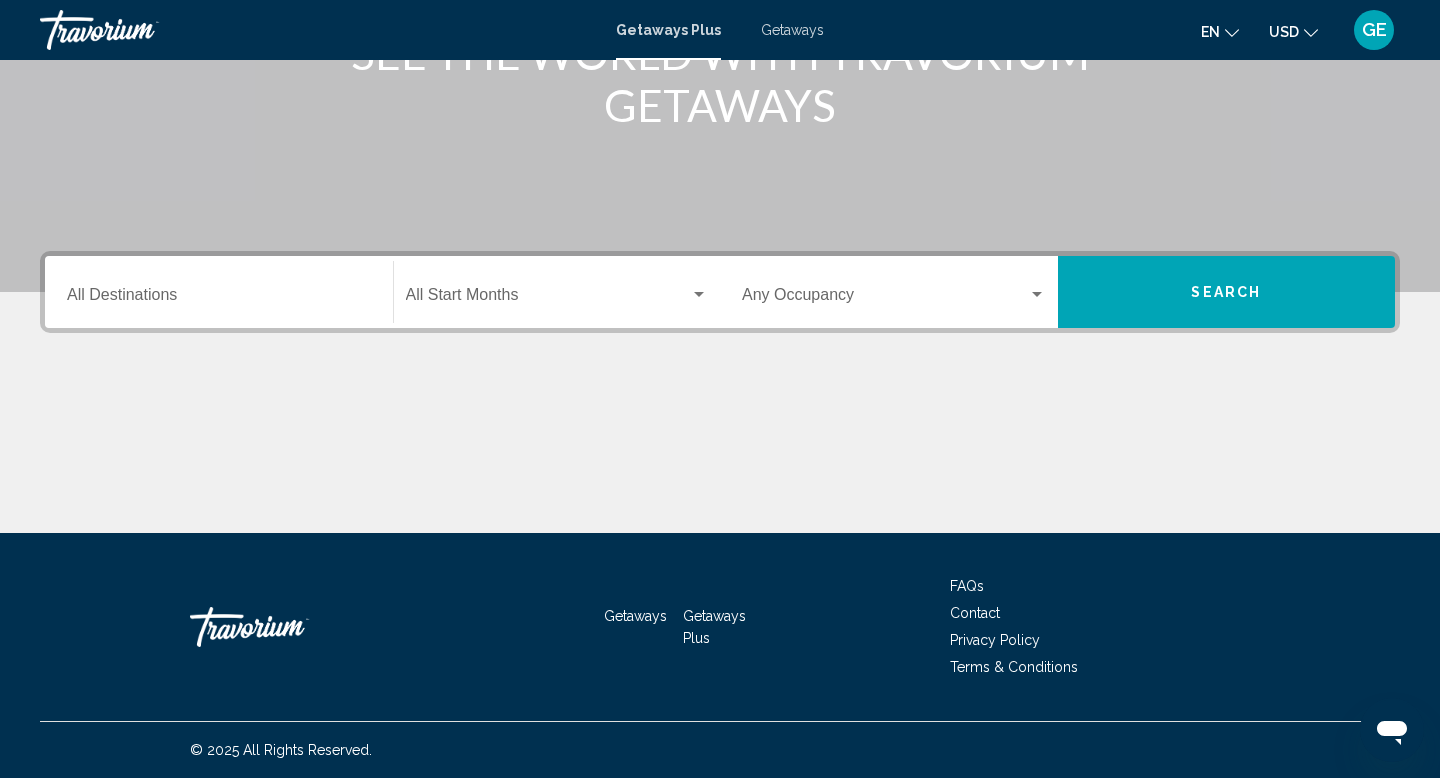 click on "USD" at bounding box center [1284, 32] 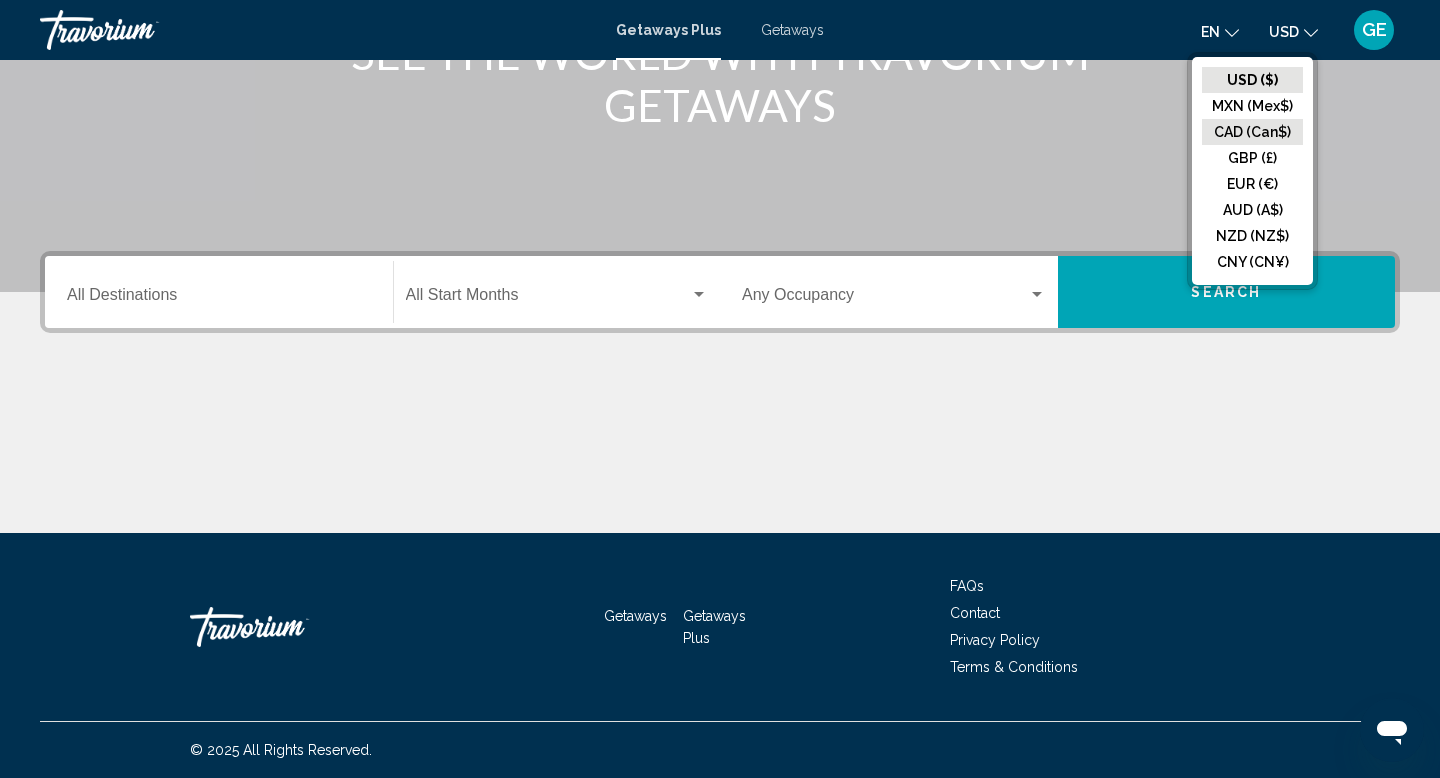 click on "CAD (Can$)" at bounding box center [1252, 80] 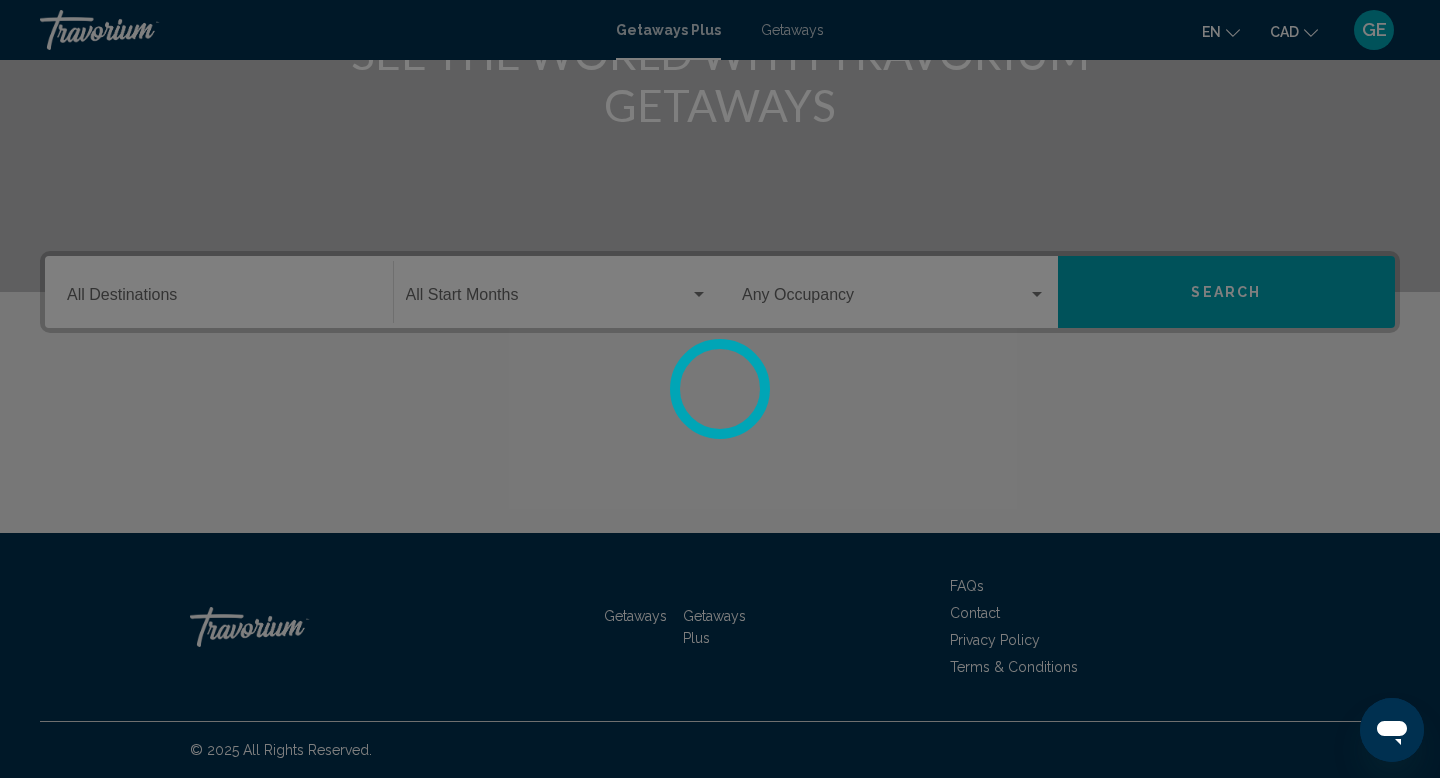 click at bounding box center (720, -8) 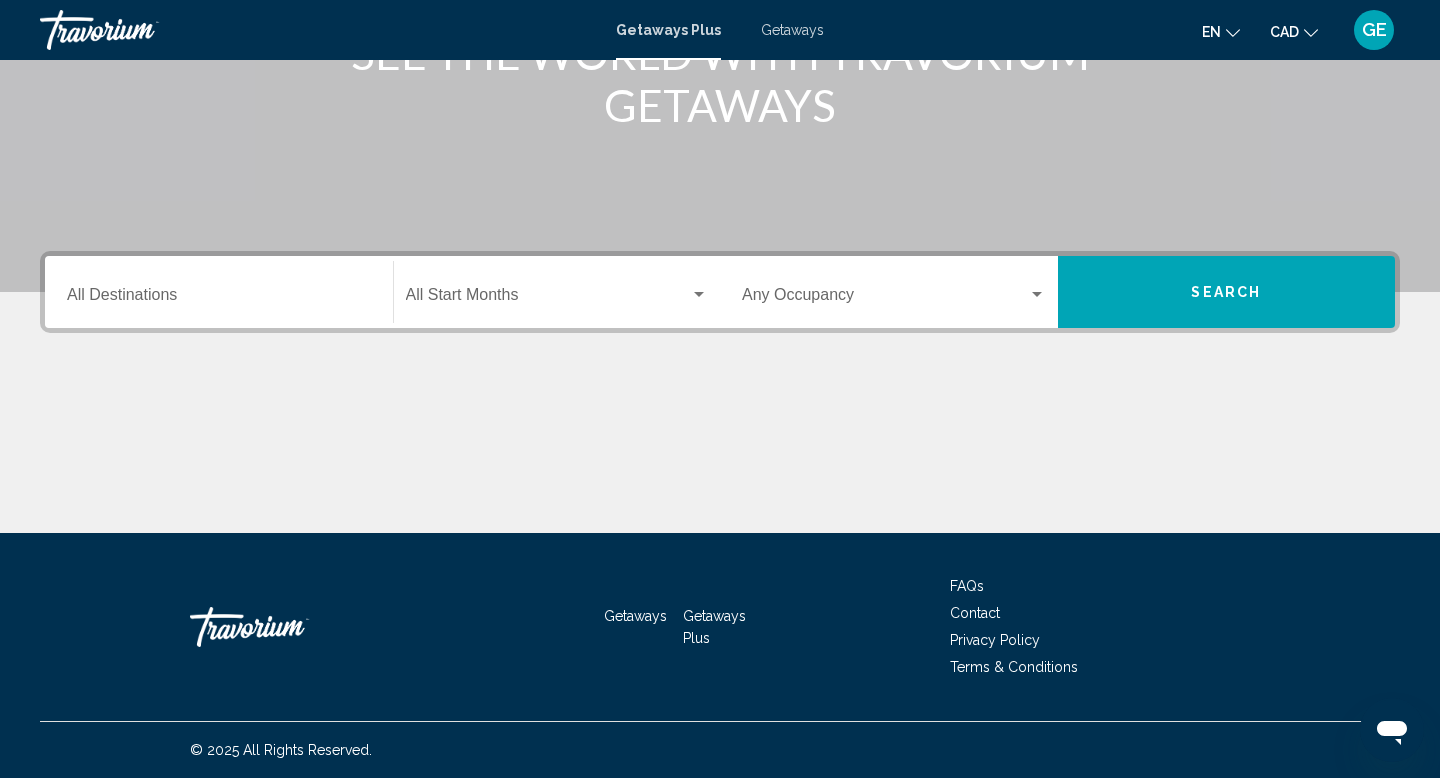 click on "Destination All Destinations" at bounding box center (219, 299) 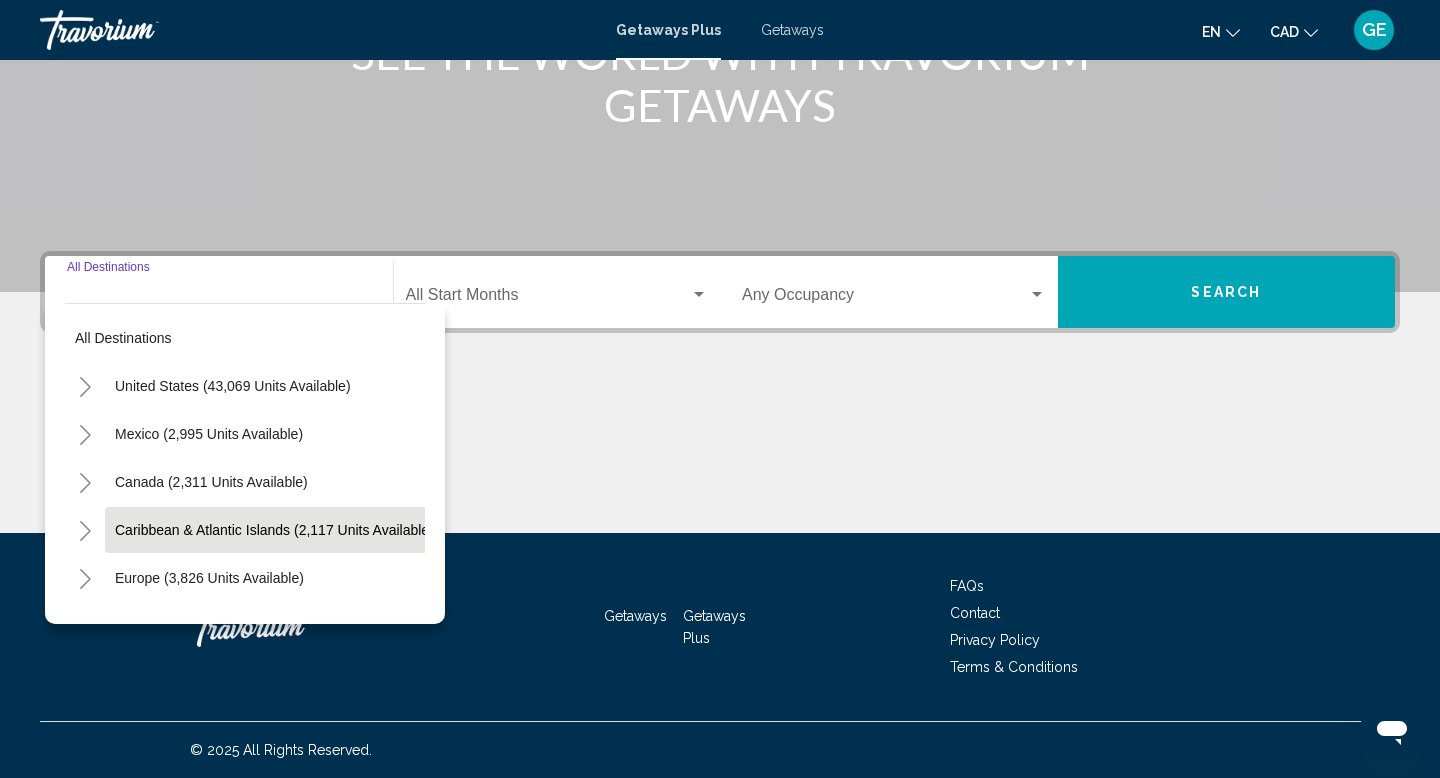 click on "Caribbean & Atlantic Islands (2,117 units available)" at bounding box center [233, 386] 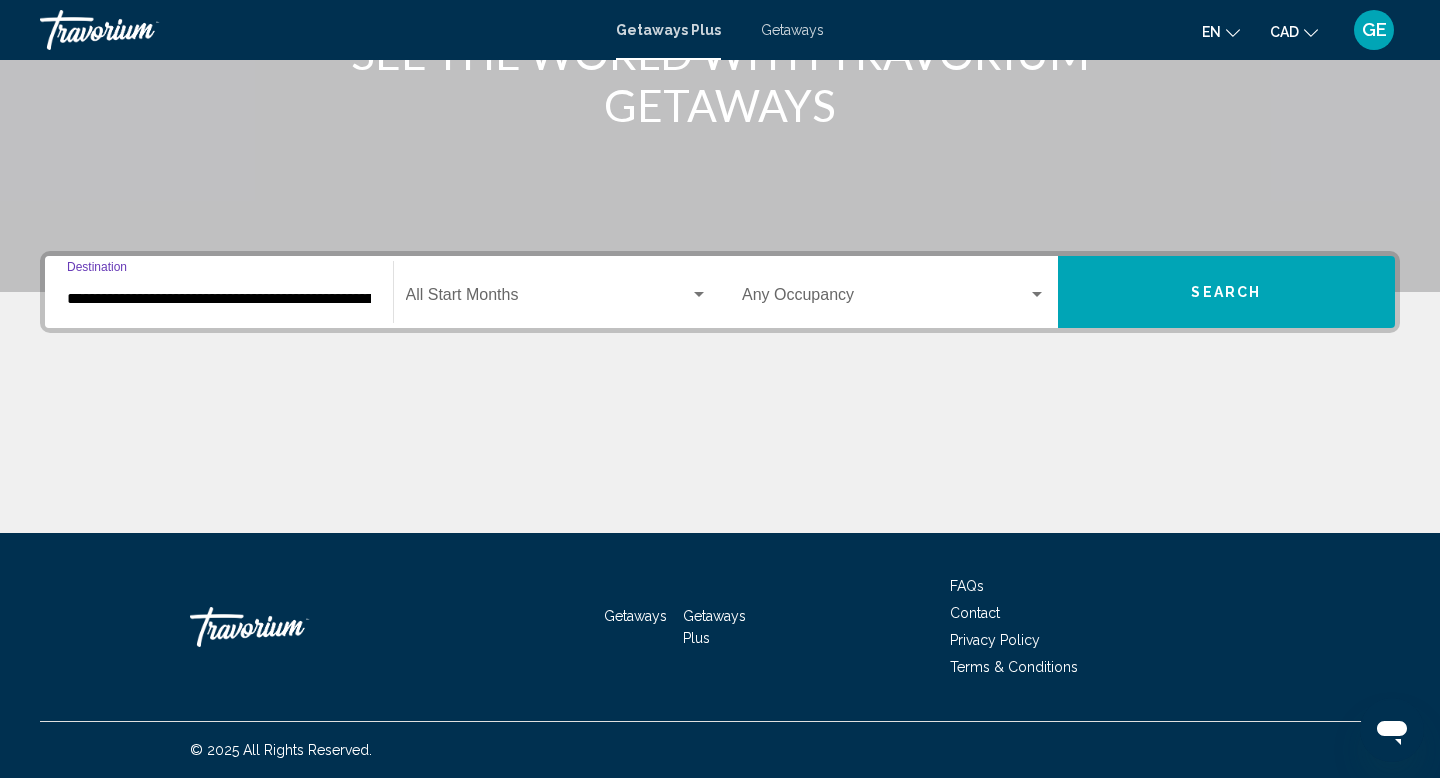 click on "Start Month All Start Months" at bounding box center [557, 292] 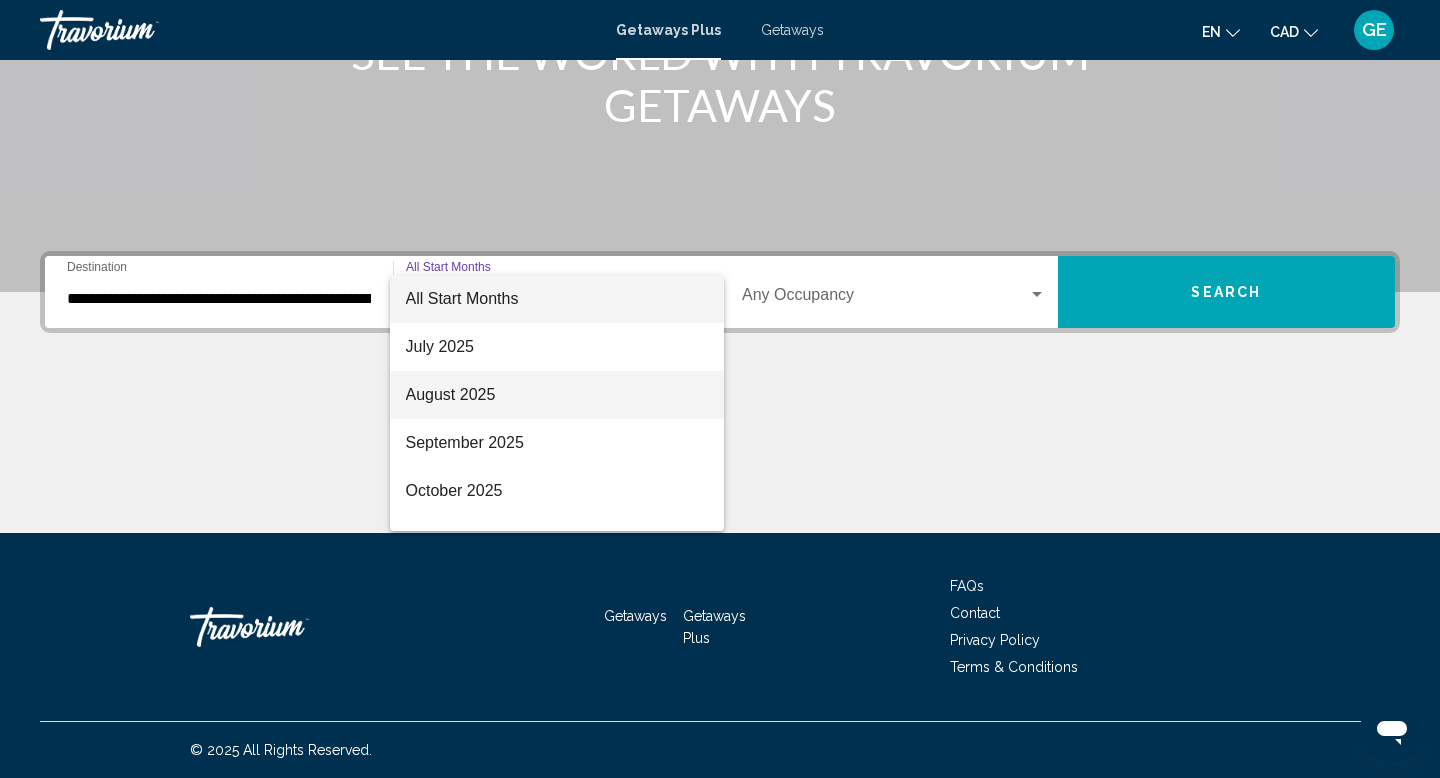 click on "August 2025" at bounding box center [557, 395] 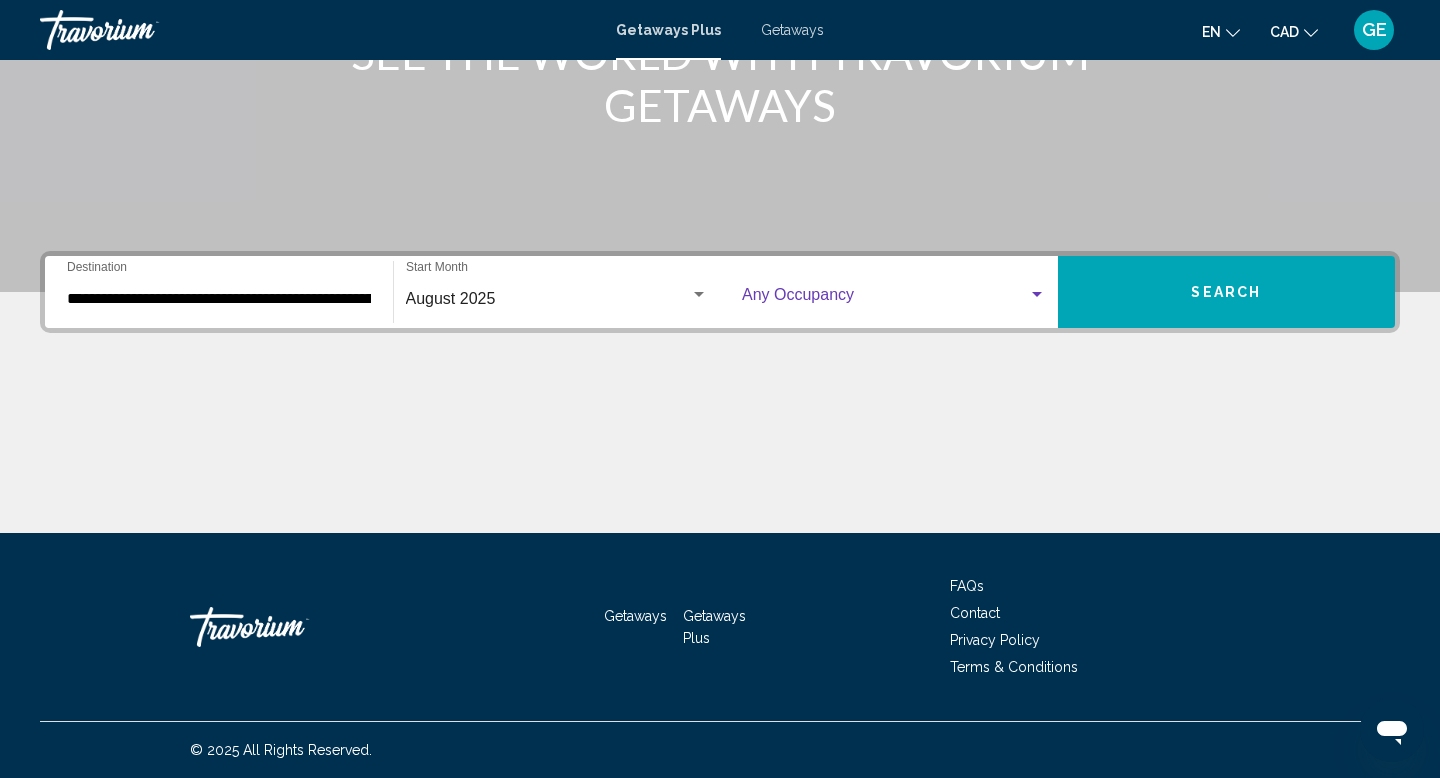 click at bounding box center (885, 299) 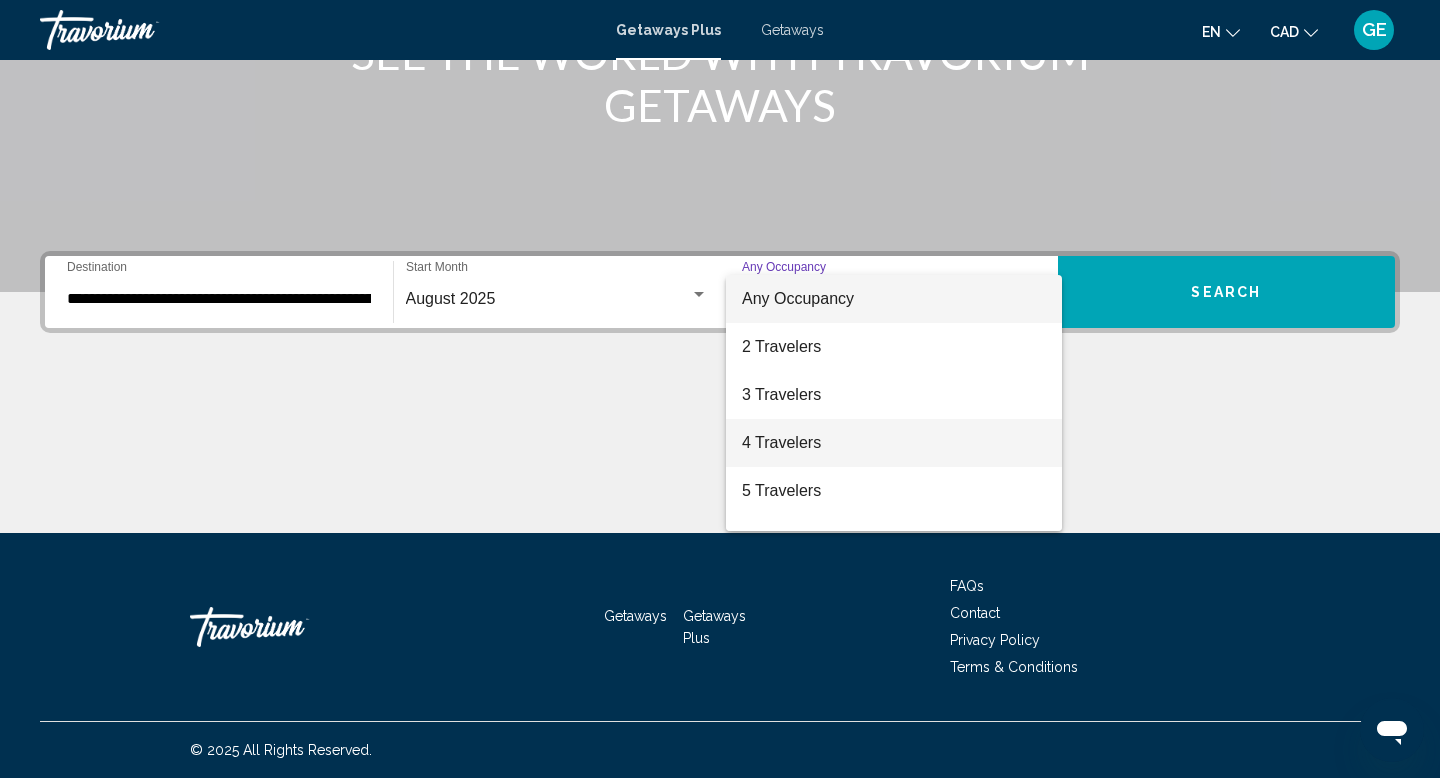 click on "4 Travelers" at bounding box center (894, 443) 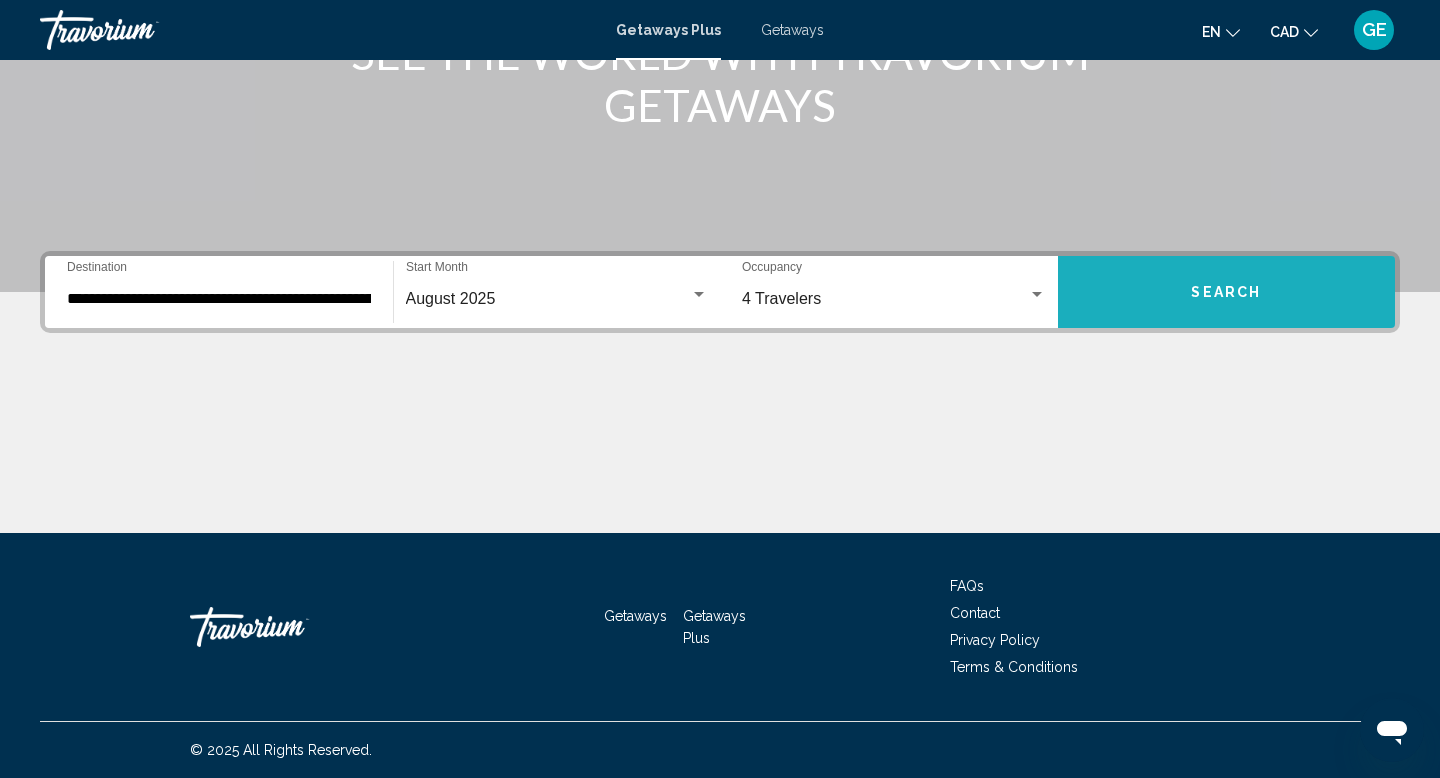click on "Search" at bounding box center [1226, 293] 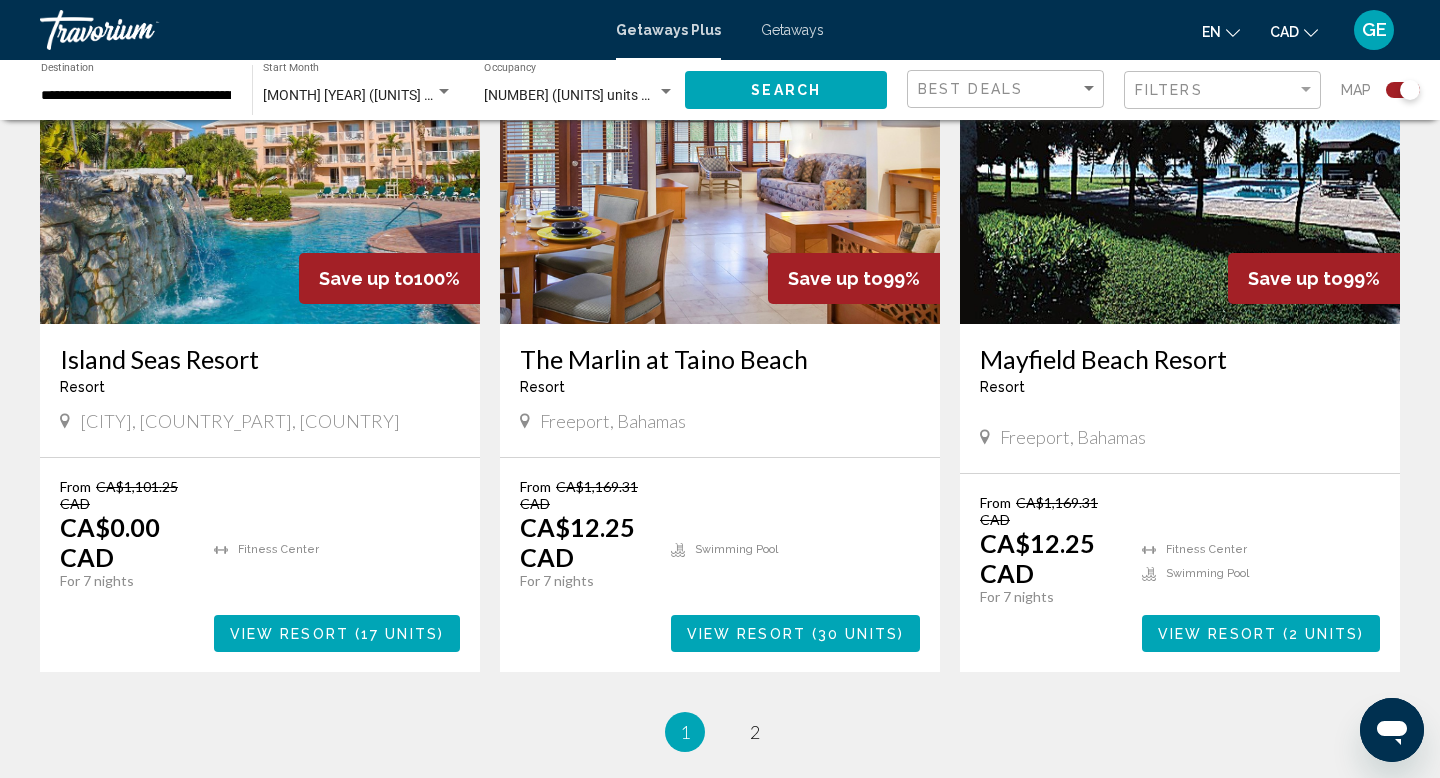 scroll, scrollTop: 2965, scrollLeft: 0, axis: vertical 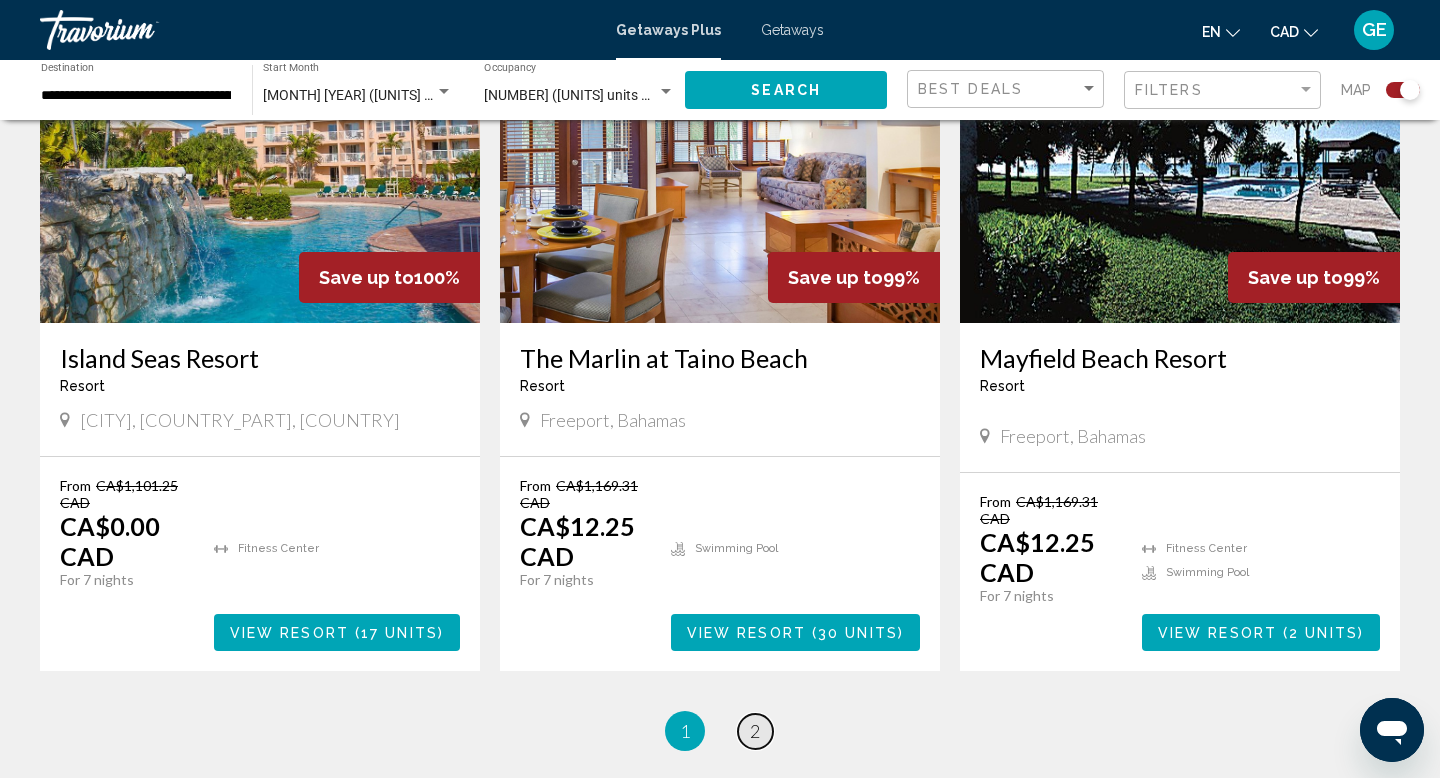 click on "2" at bounding box center [755, 731] 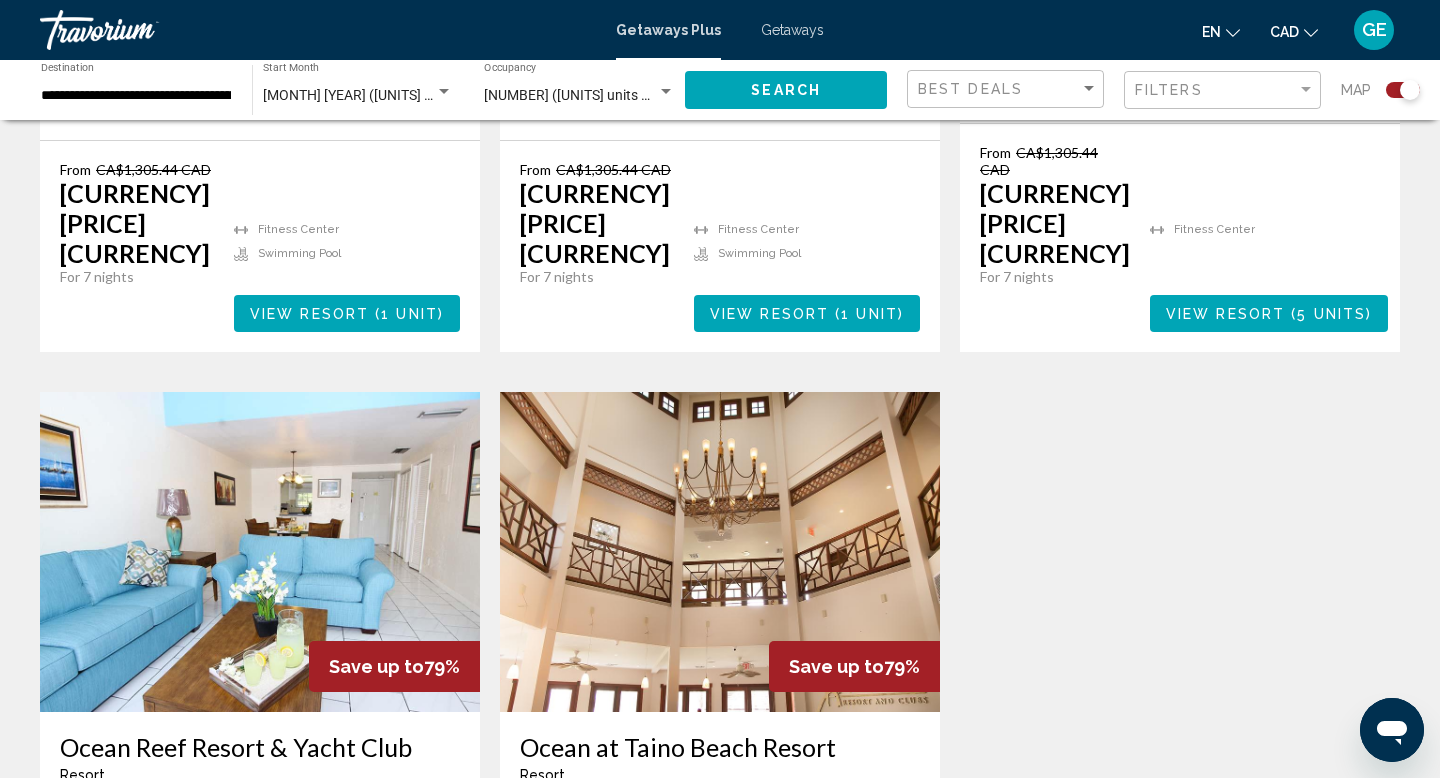 scroll, scrollTop: 2011, scrollLeft: 0, axis: vertical 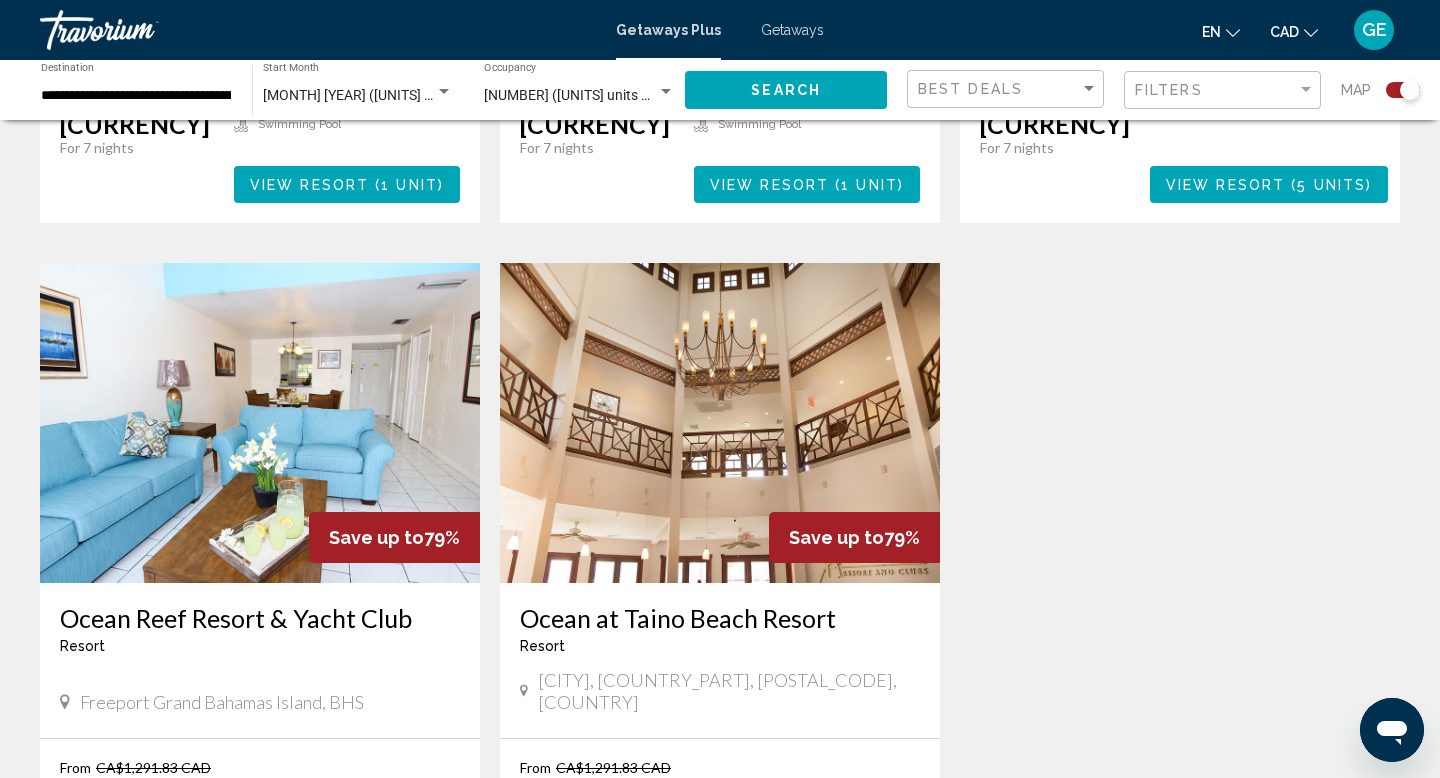 click at bounding box center [720, 423] 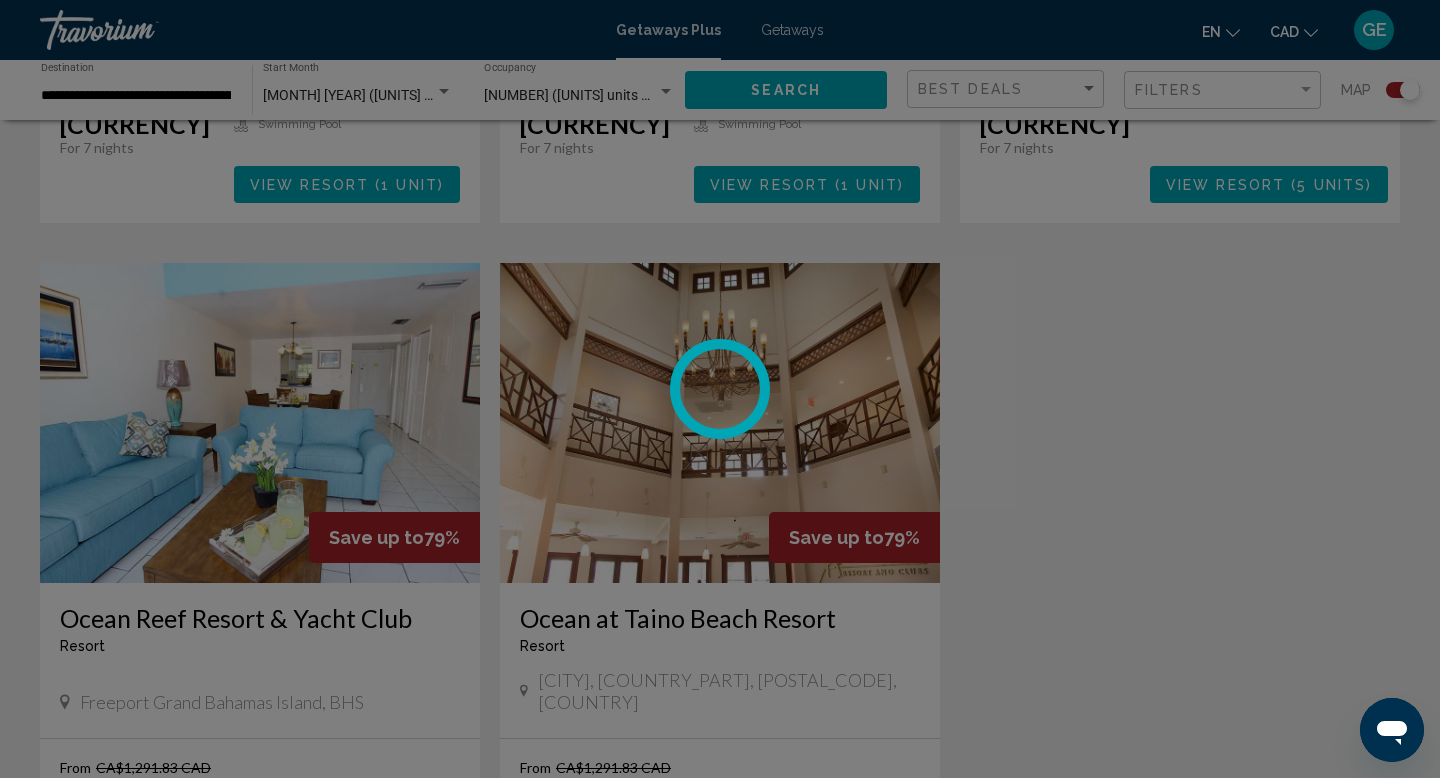 scroll, scrollTop: 0, scrollLeft: 0, axis: both 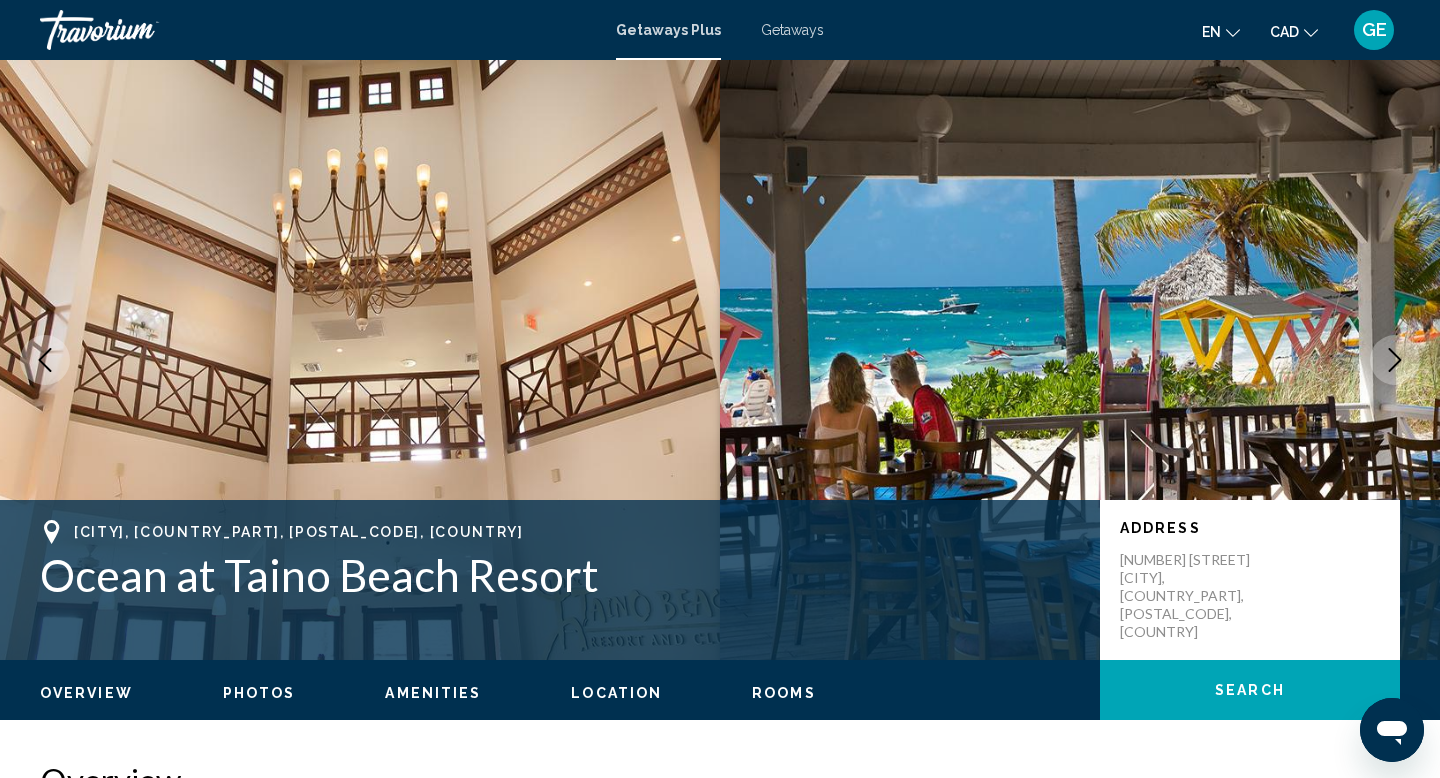 click at bounding box center (1395, 360) 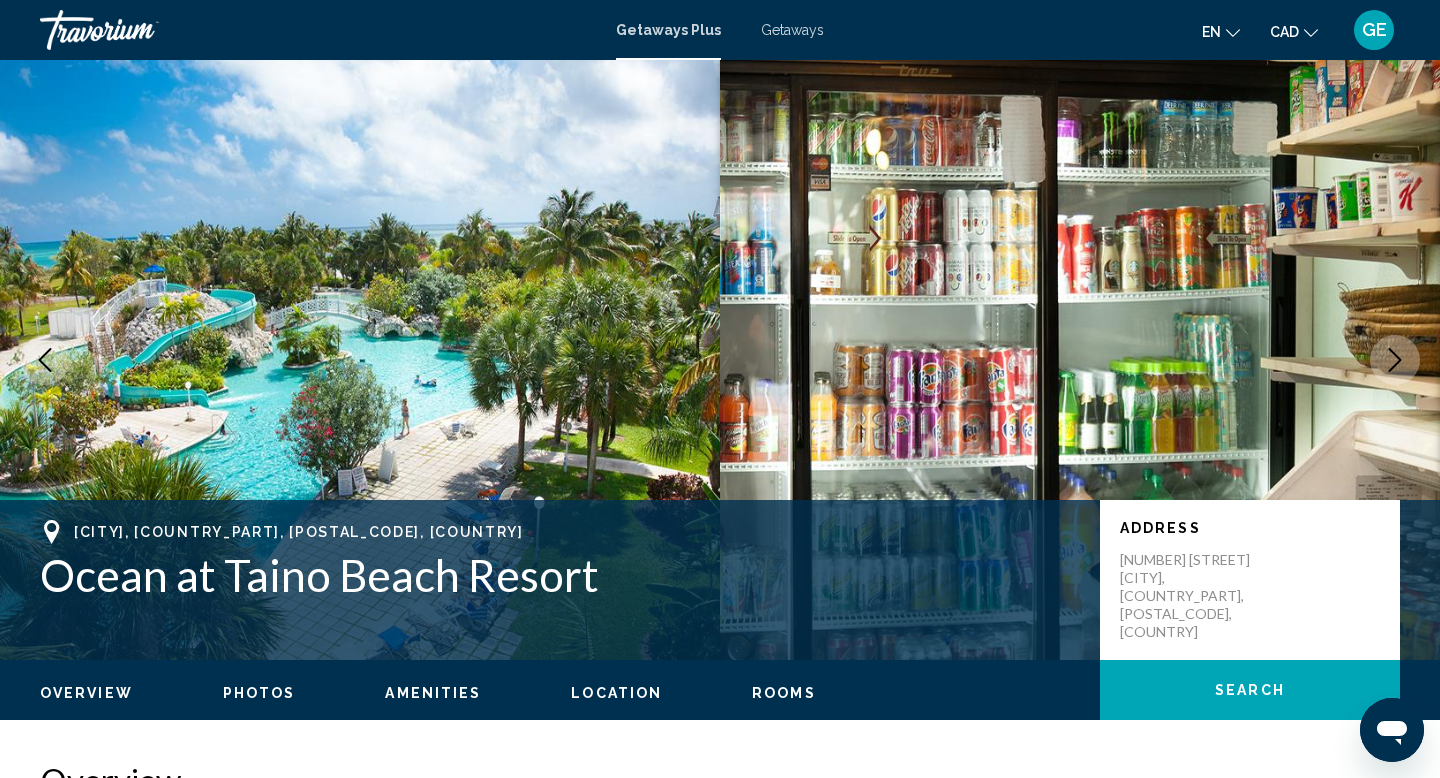 click at bounding box center [1395, 360] 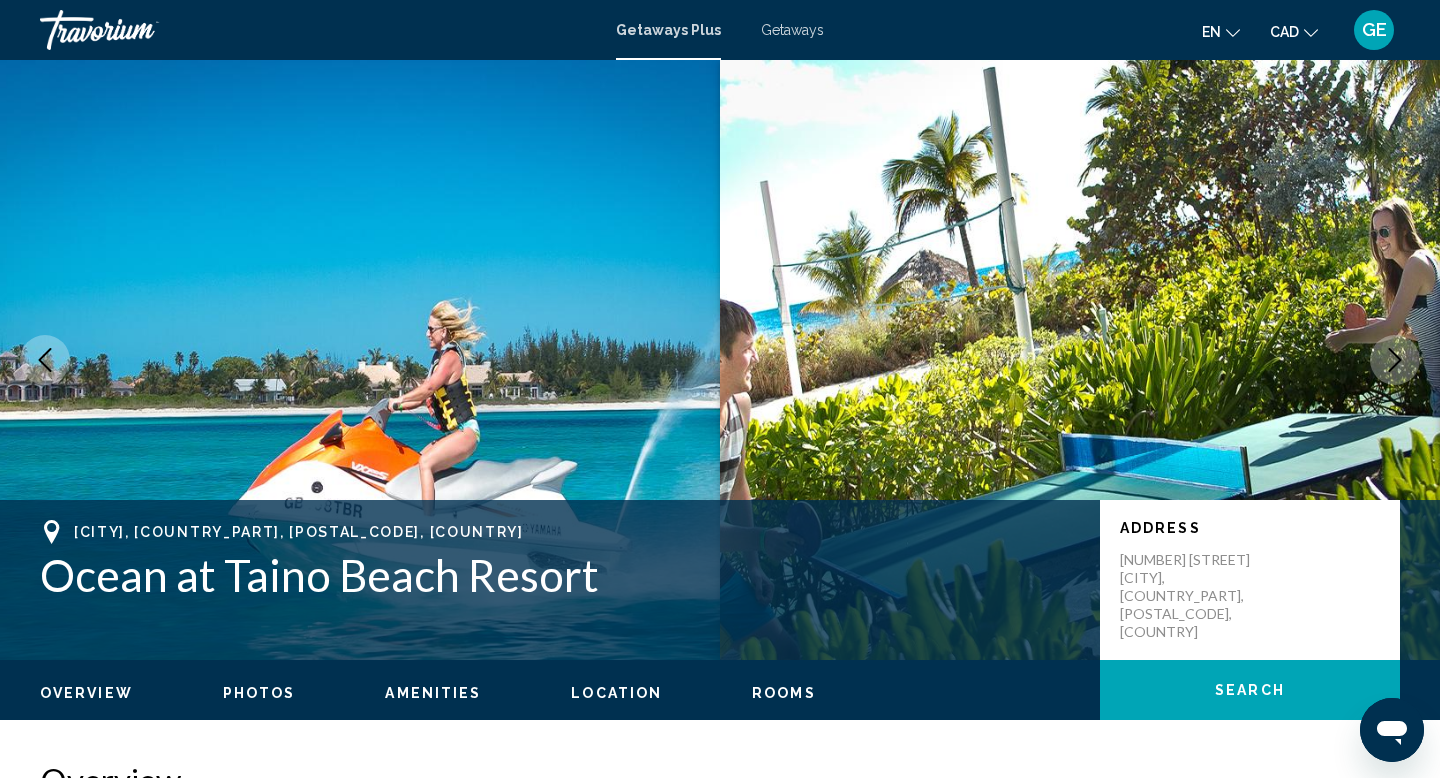 click at bounding box center [1395, 360] 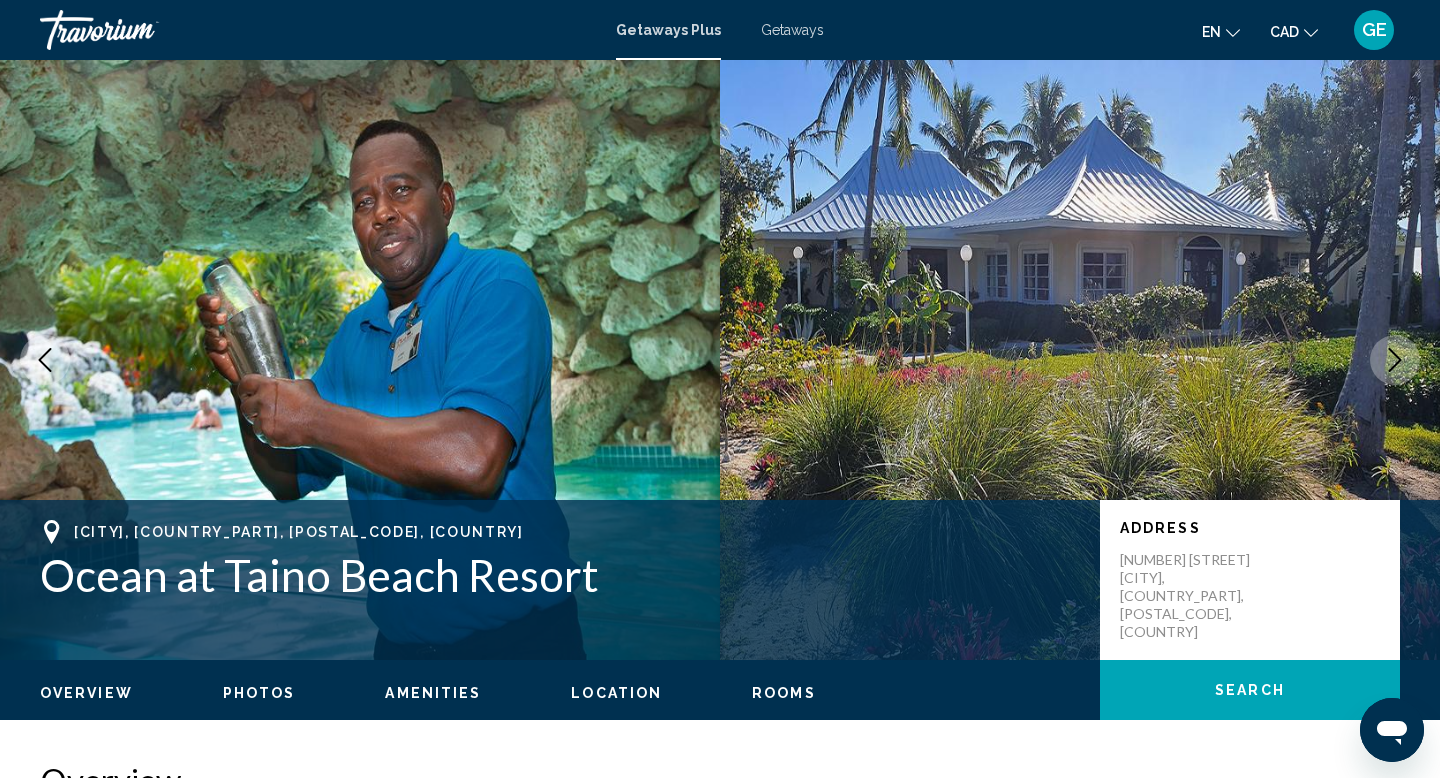 click at bounding box center (1395, 360) 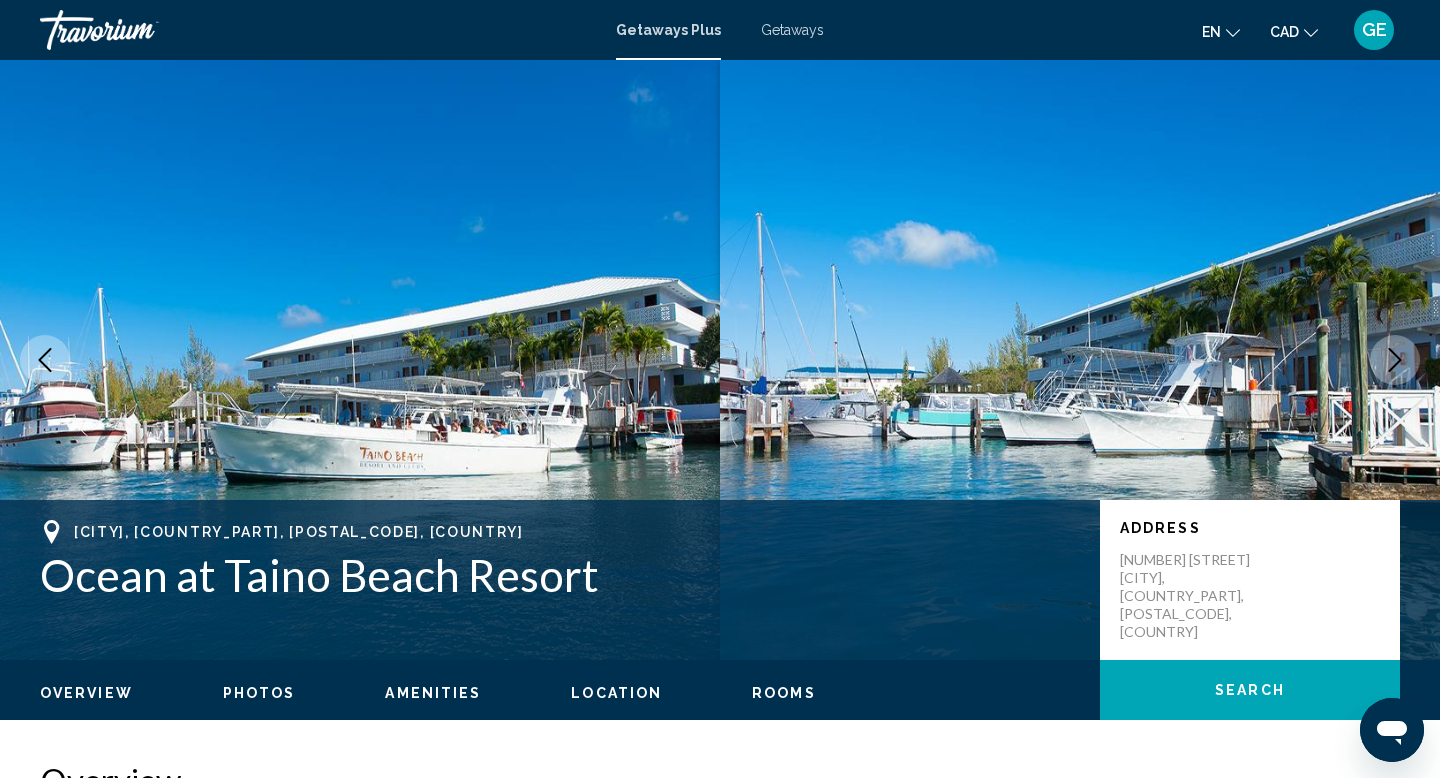 click at bounding box center (1395, 360) 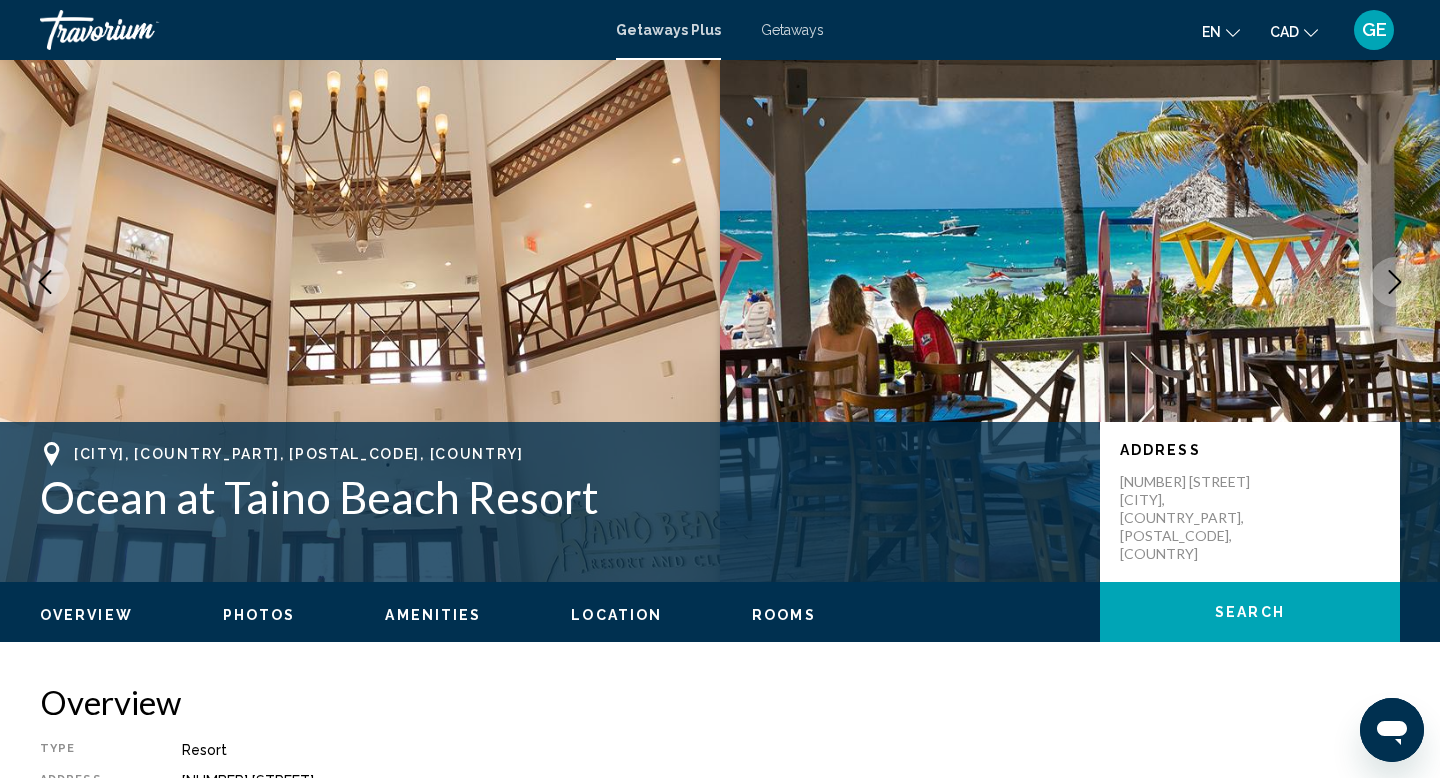 scroll, scrollTop: 79, scrollLeft: 0, axis: vertical 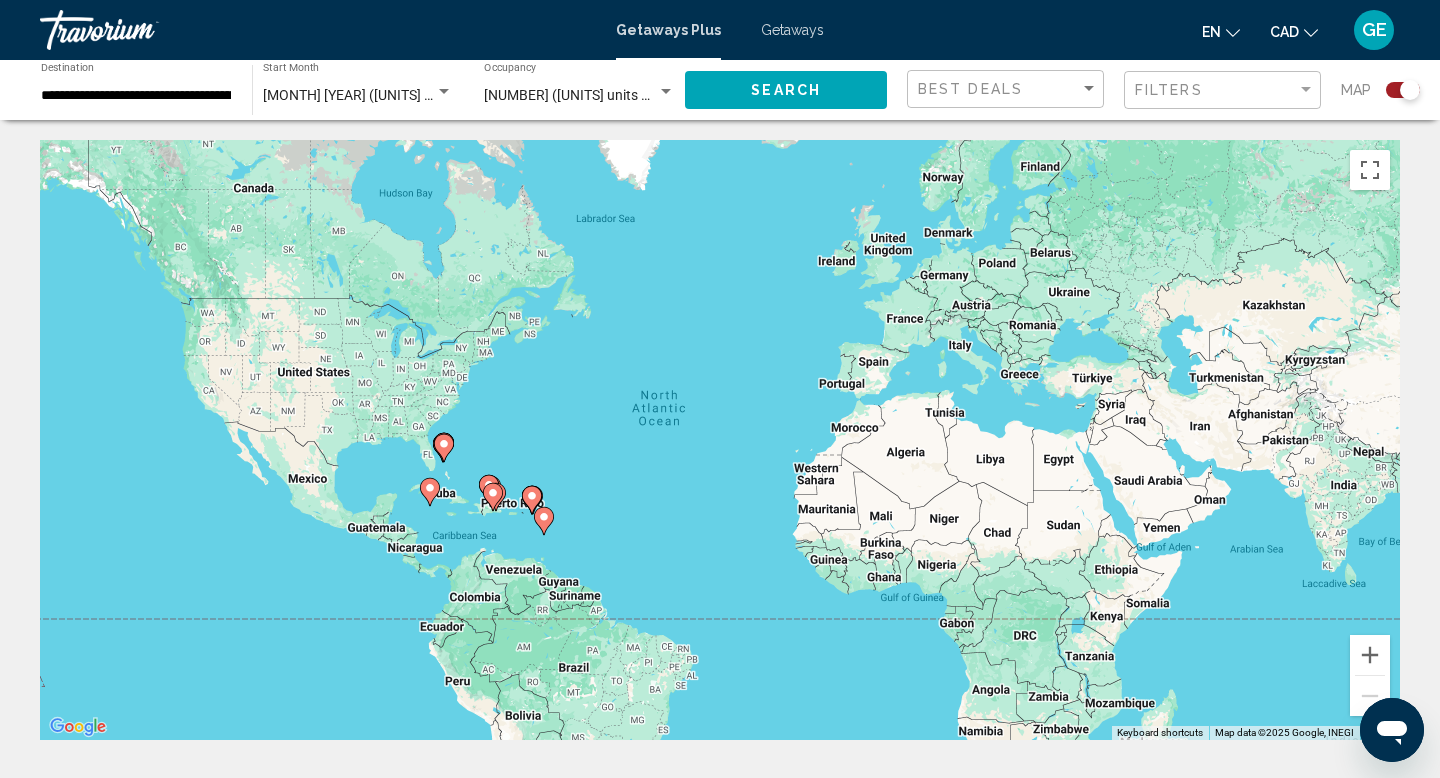 click on "Getaways" at bounding box center (792, 30) 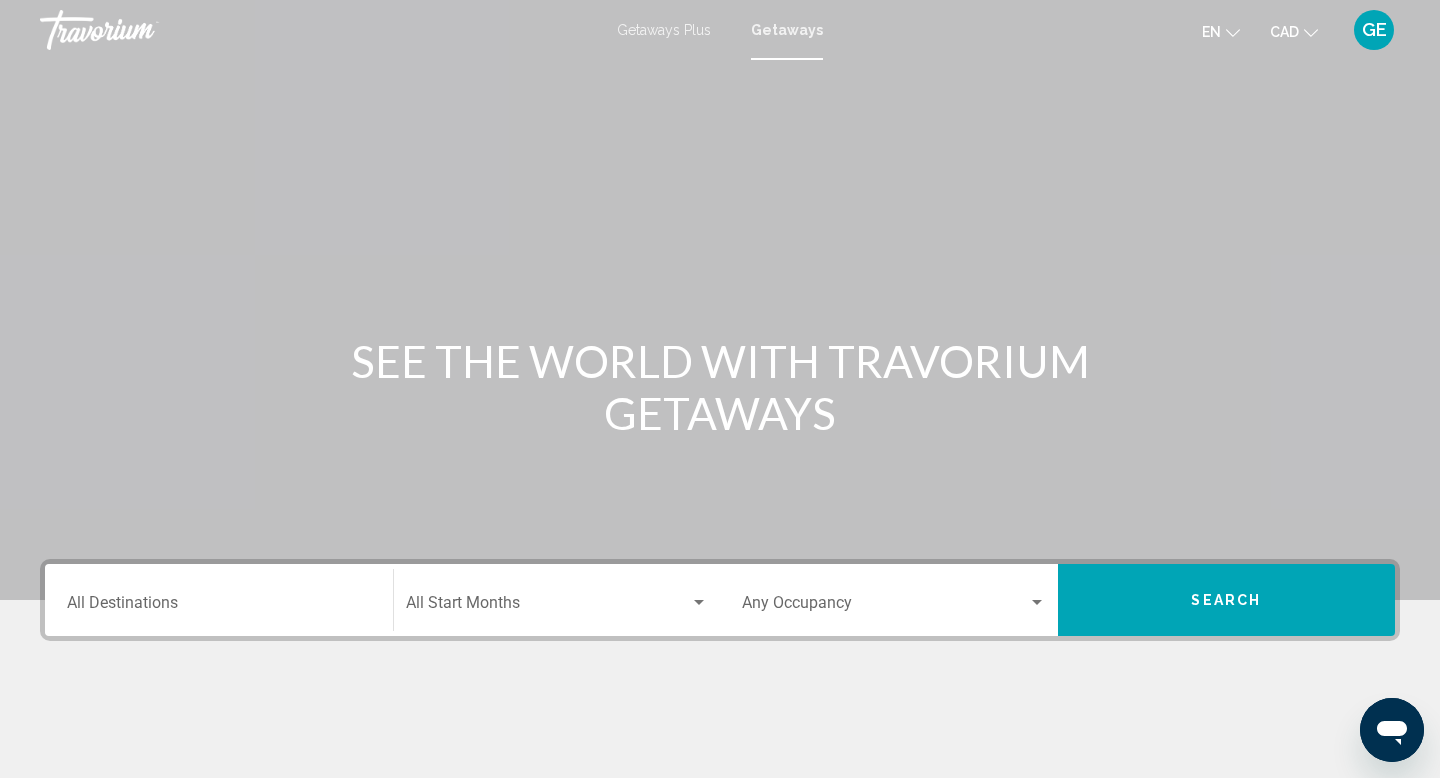 click on "Destination All Destinations" at bounding box center [219, 607] 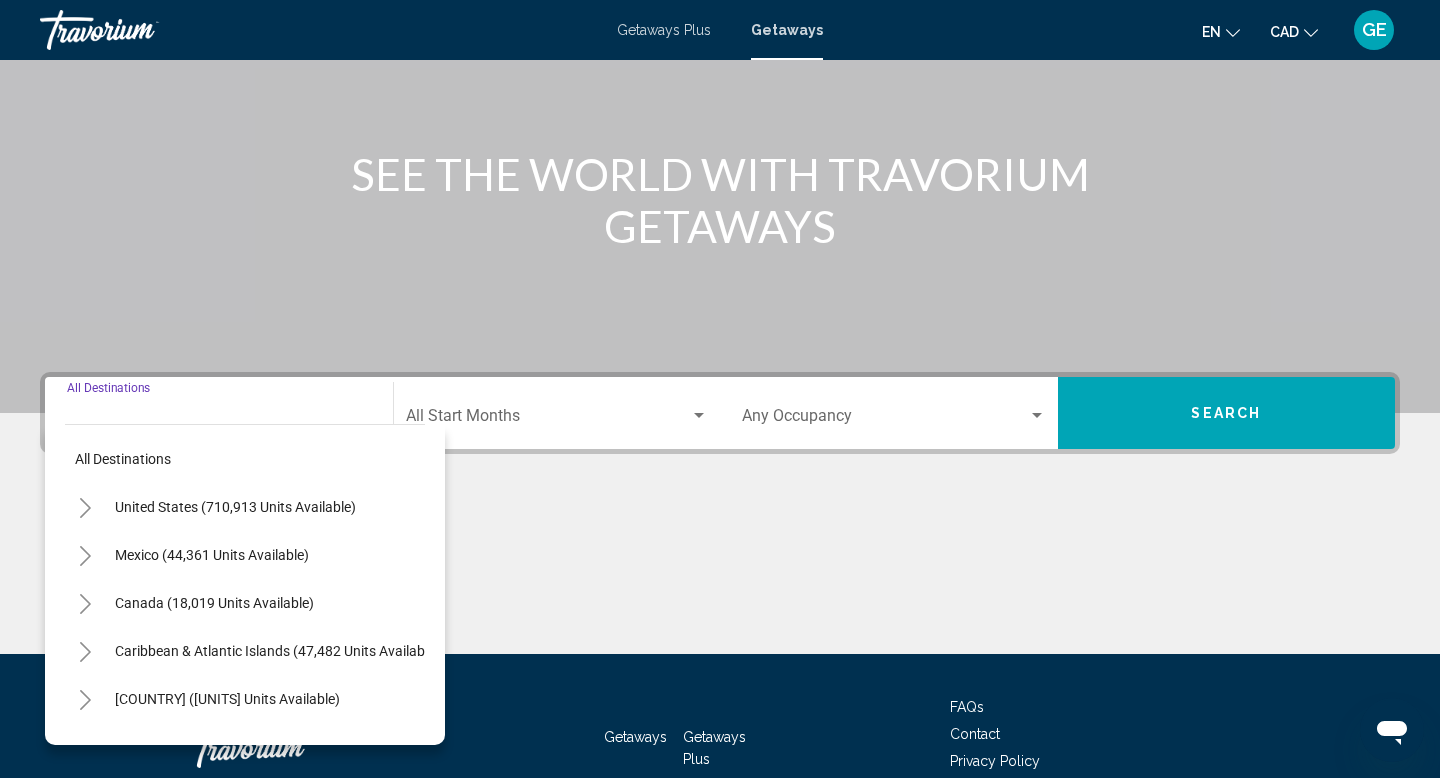 scroll, scrollTop: 308, scrollLeft: 0, axis: vertical 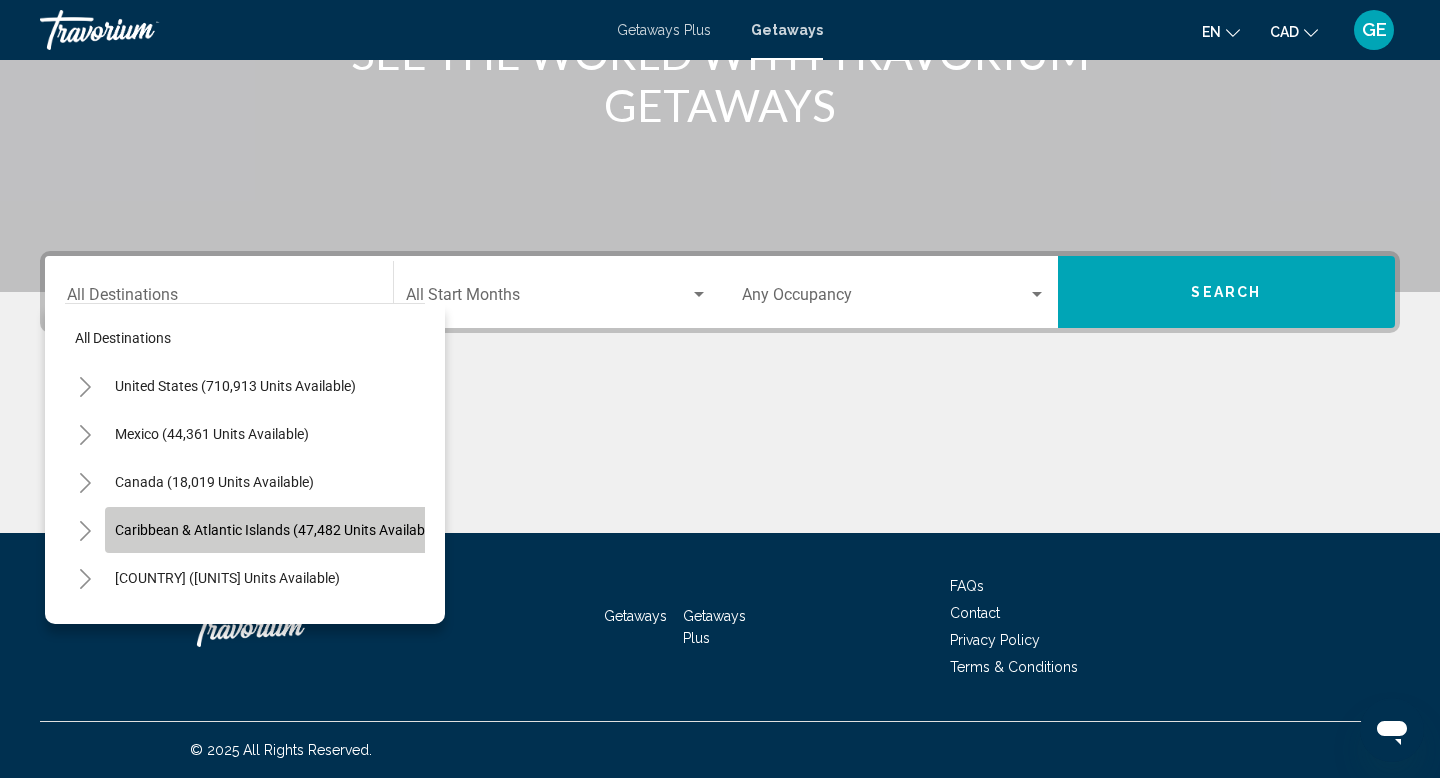 click on "Caribbean & Atlantic Islands (47,482 units available)" at bounding box center (277, 530) 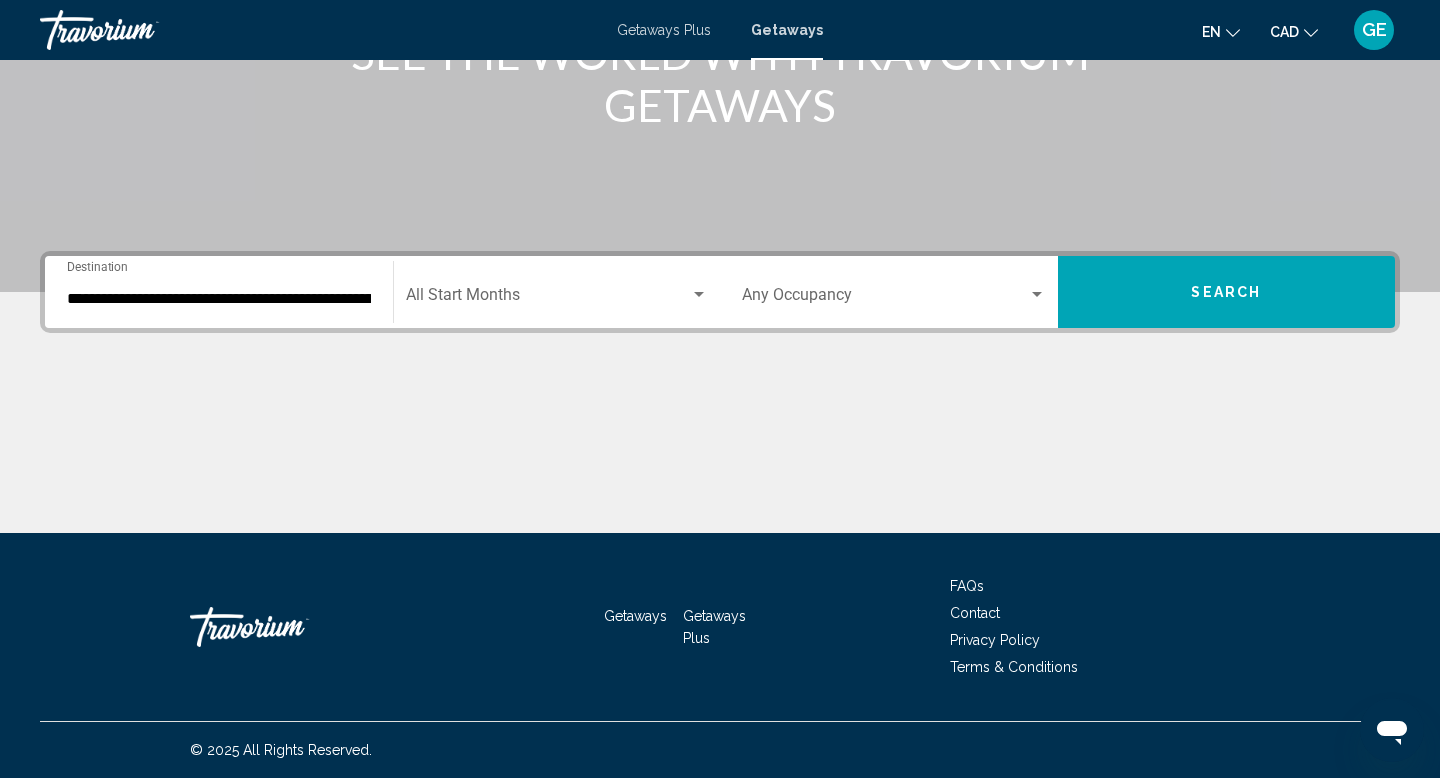 click on "Start Month All Start Months" at bounding box center [557, 292] 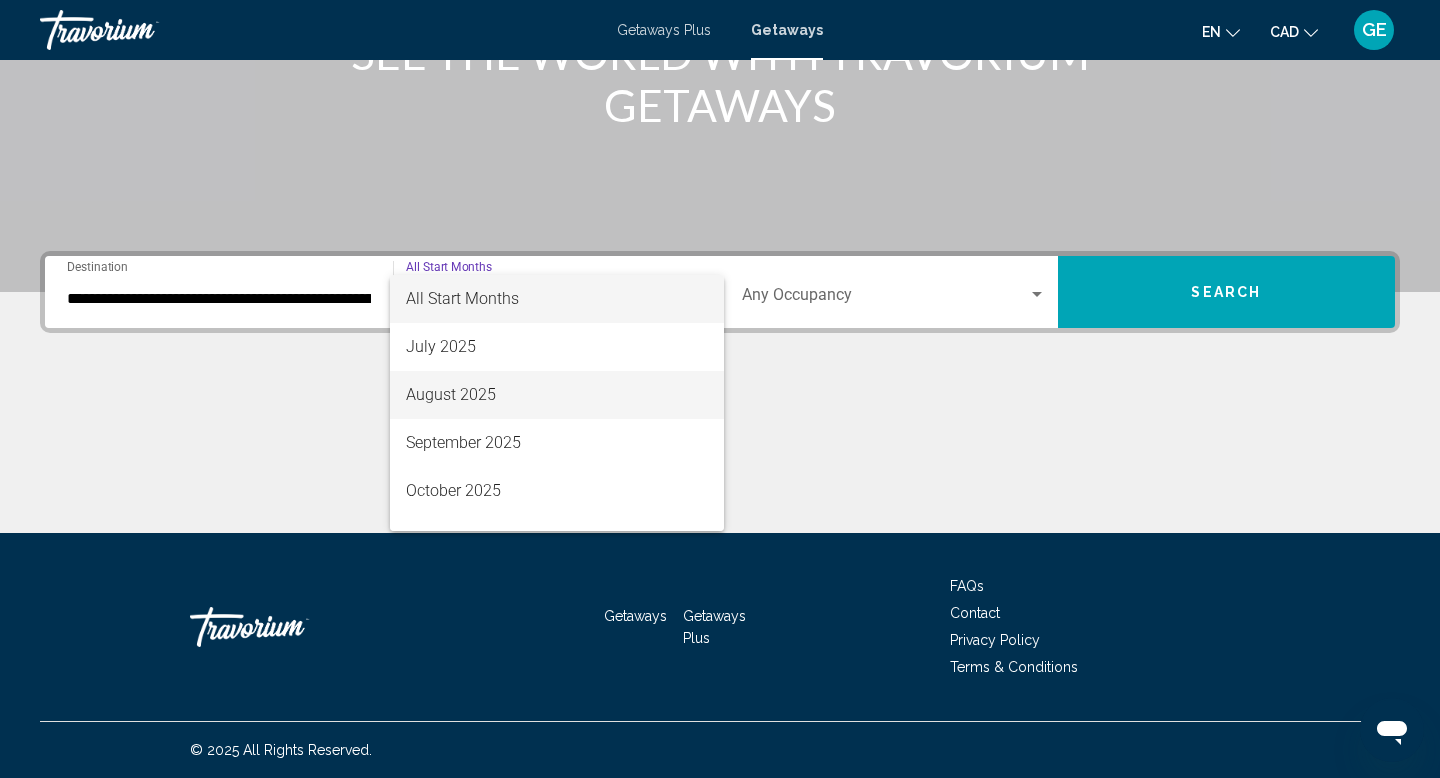 click on "August 2025" at bounding box center (557, 395) 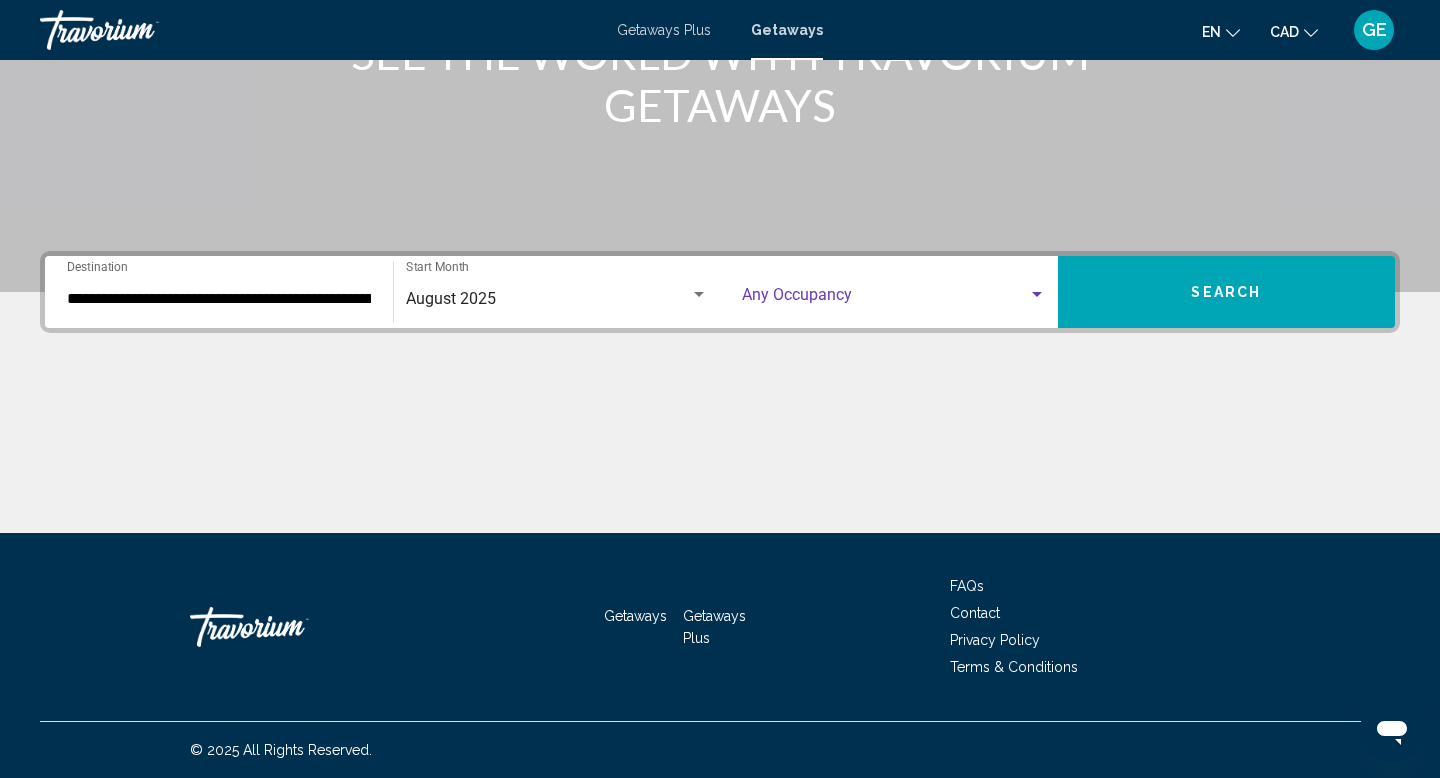 click at bounding box center [885, 299] 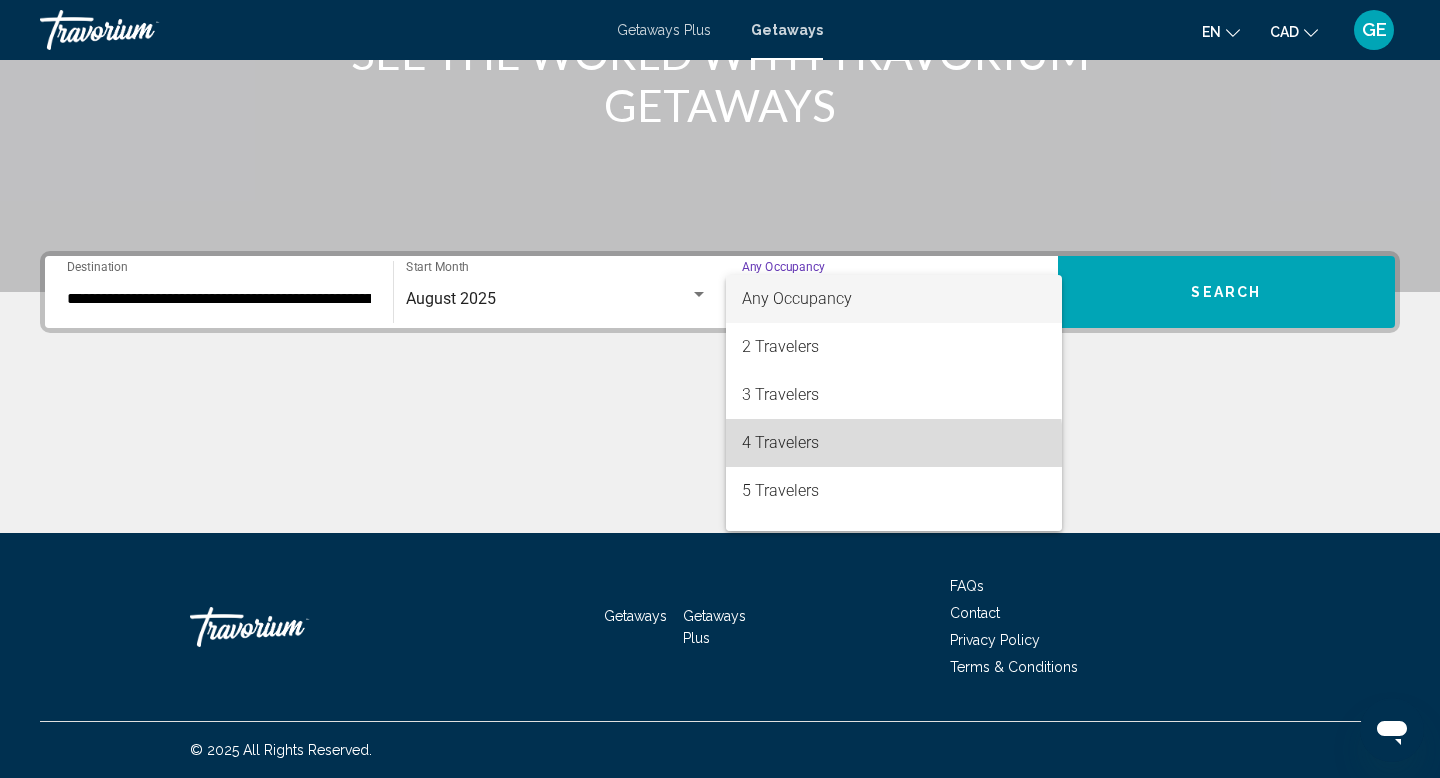 click on "4 Travelers" at bounding box center [894, 443] 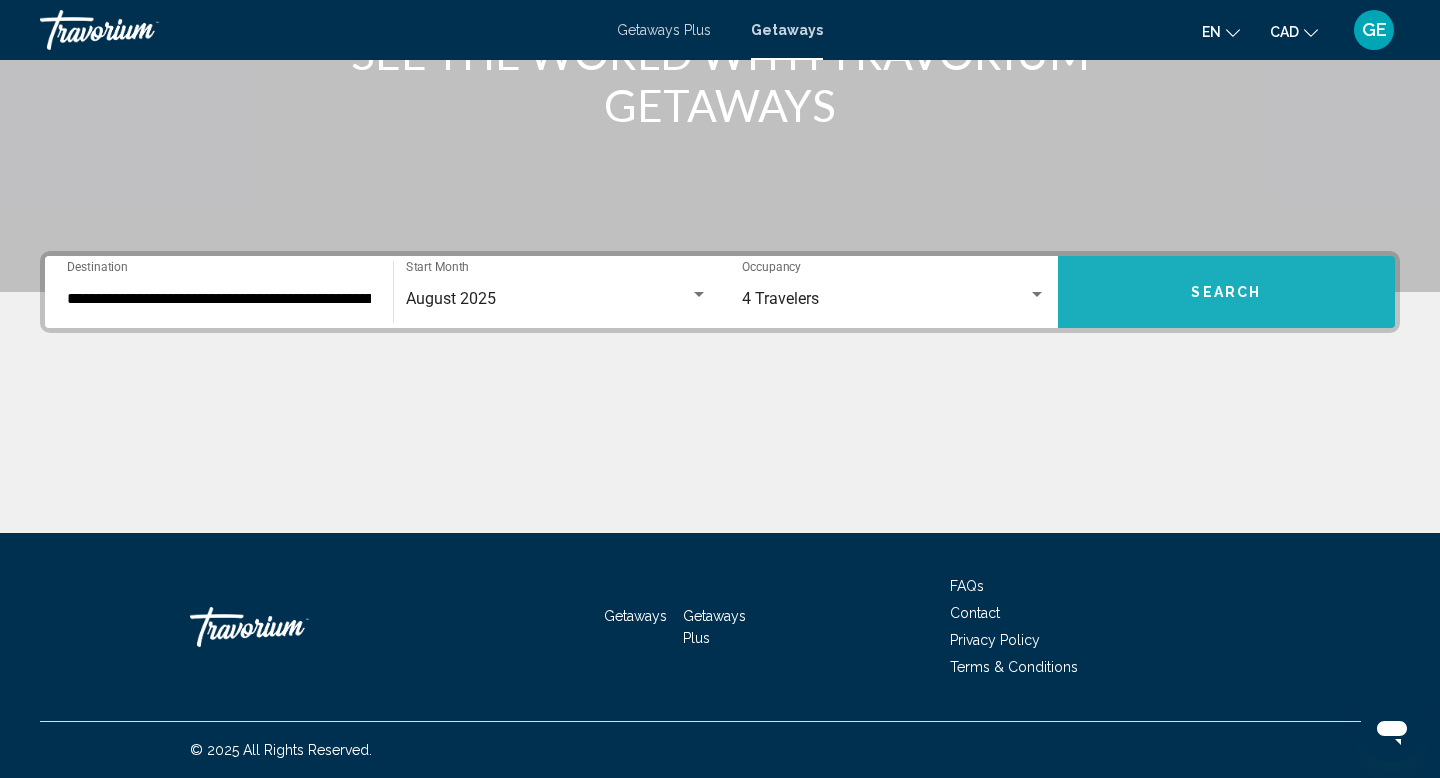 click on "Search" at bounding box center [1227, 292] 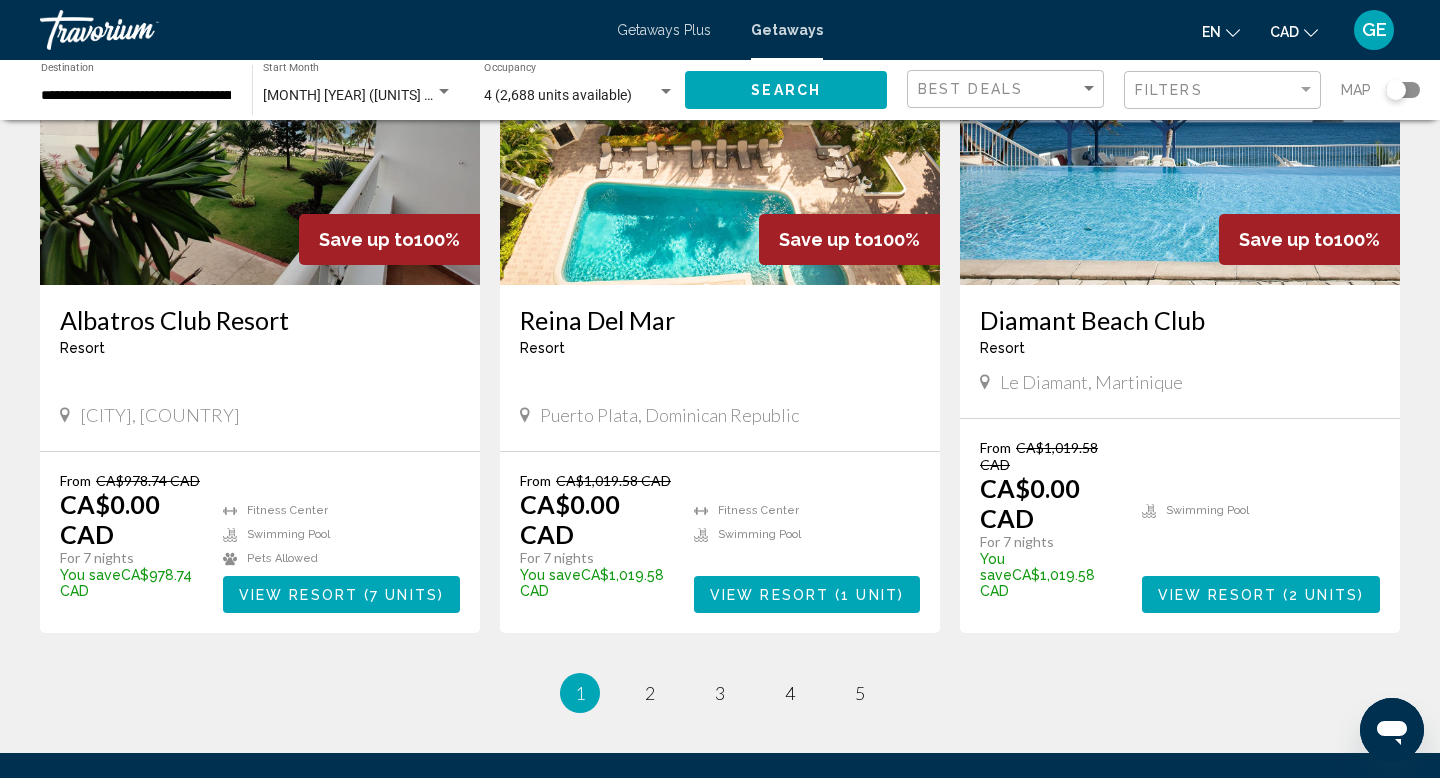 scroll, scrollTop: 2326, scrollLeft: 0, axis: vertical 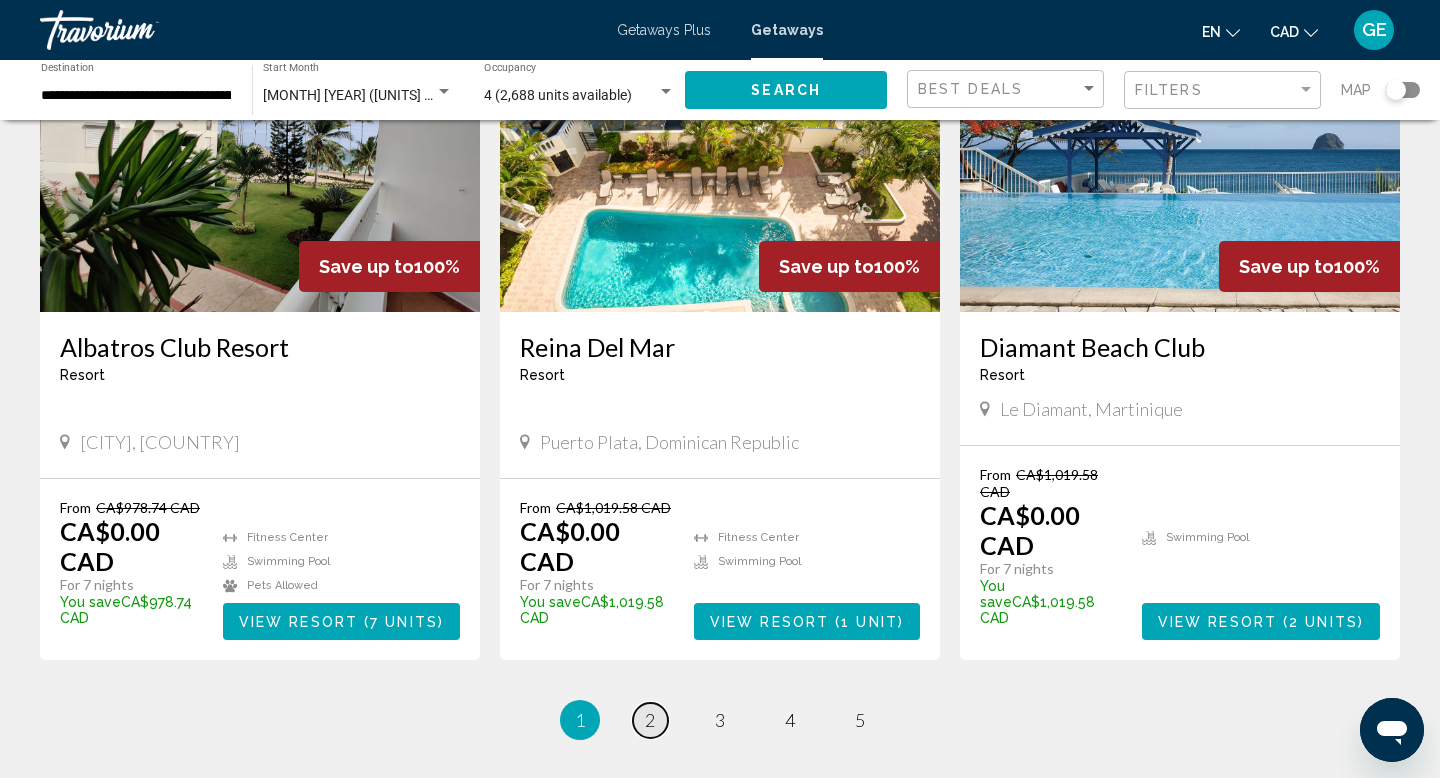 click on "2" at bounding box center [650, 720] 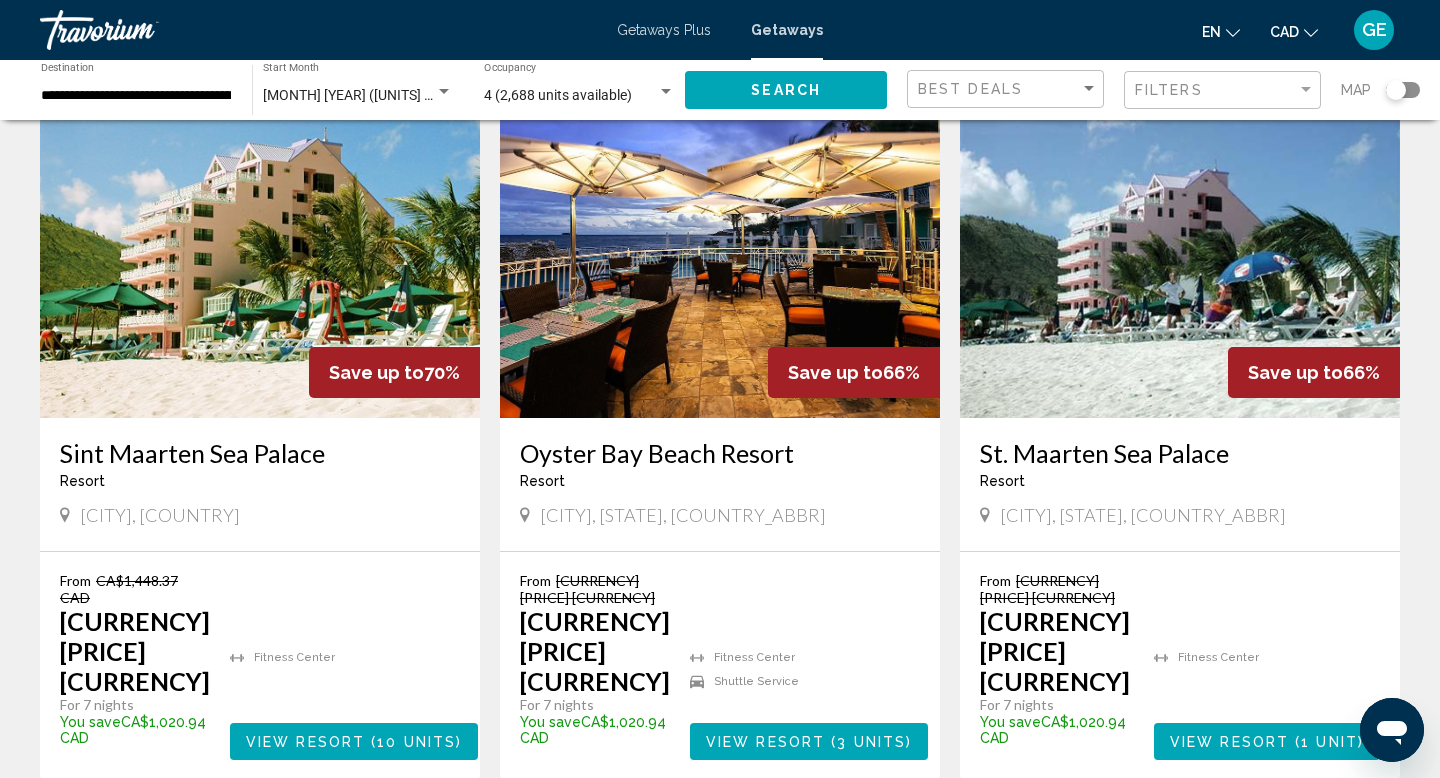 scroll, scrollTop: 2366, scrollLeft: 0, axis: vertical 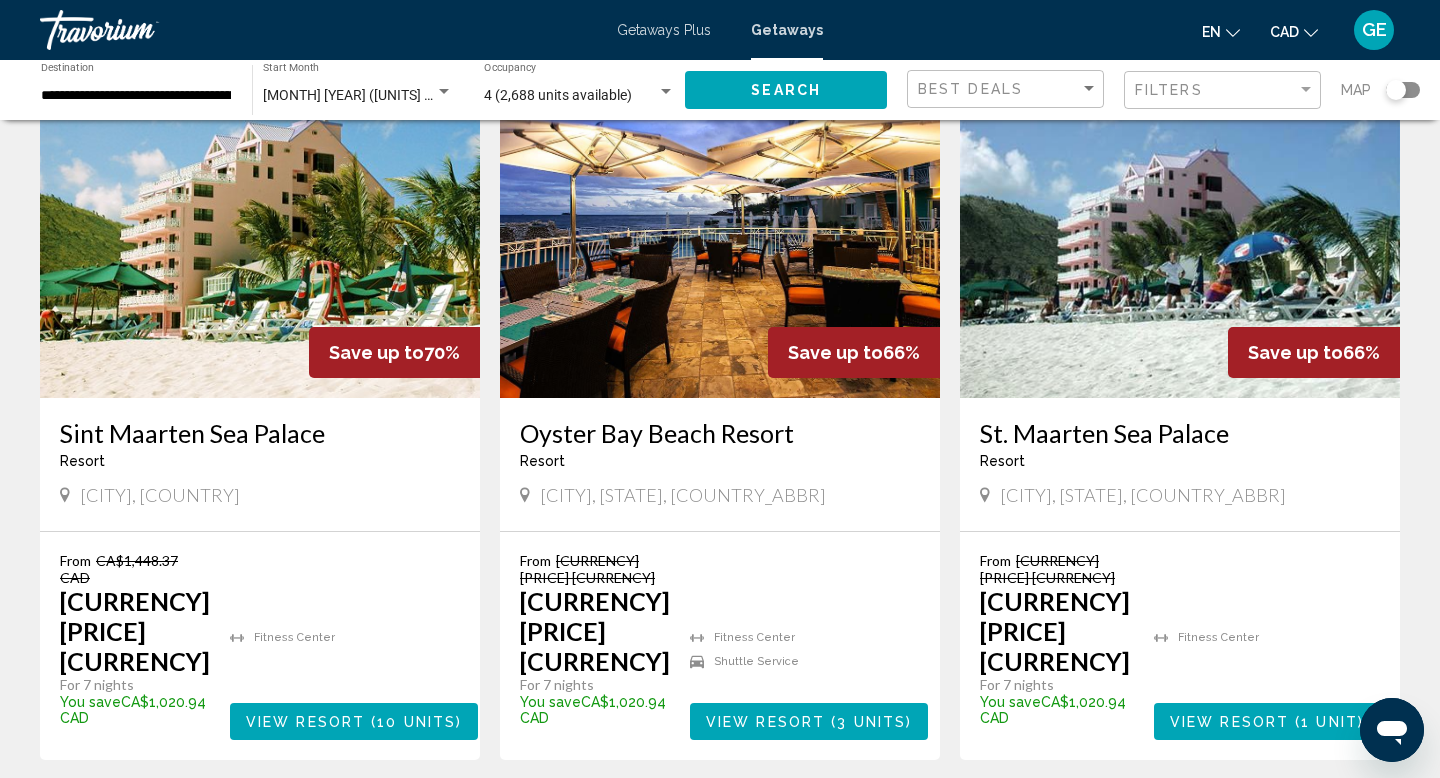 click on "page  3" at bounding box center [580, 820] 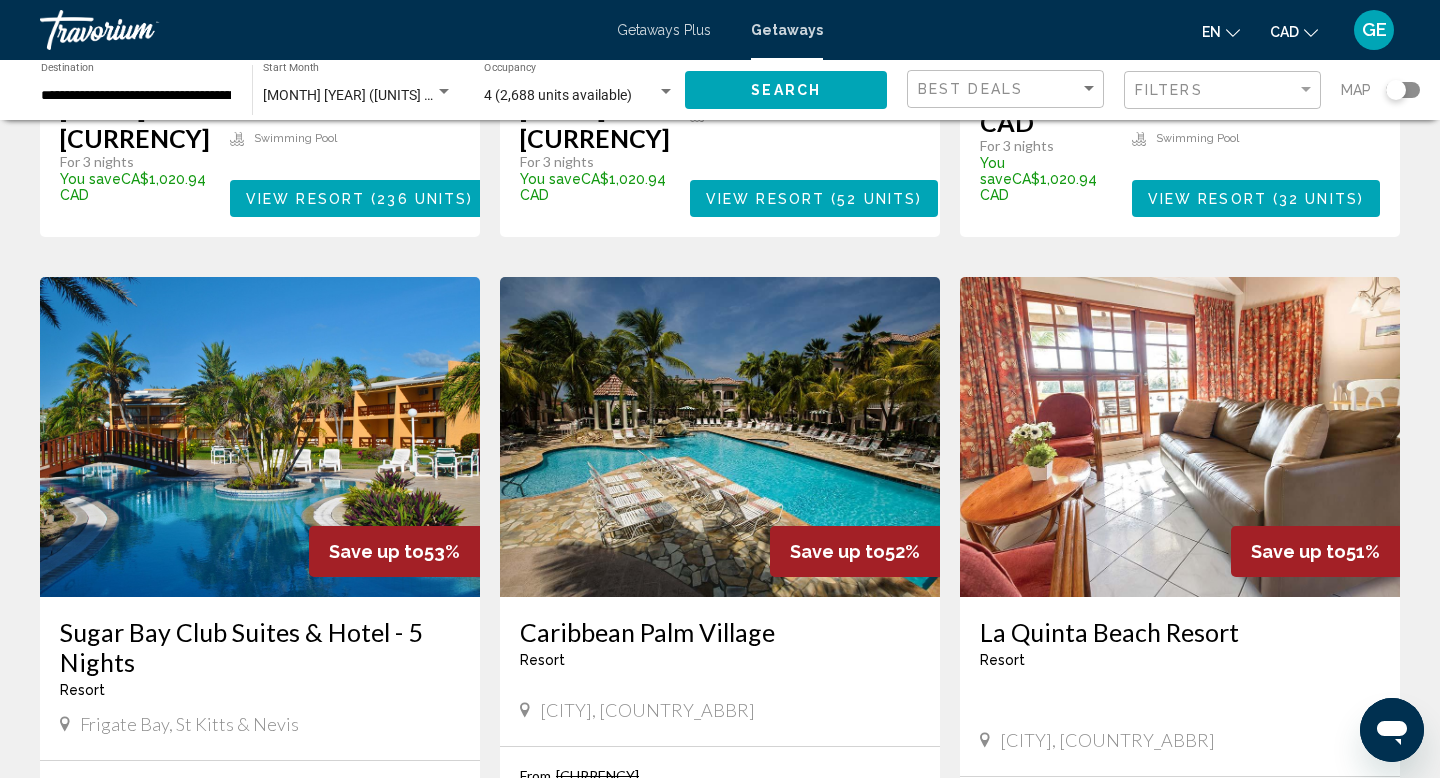 scroll, scrollTop: 1465, scrollLeft: 0, axis: vertical 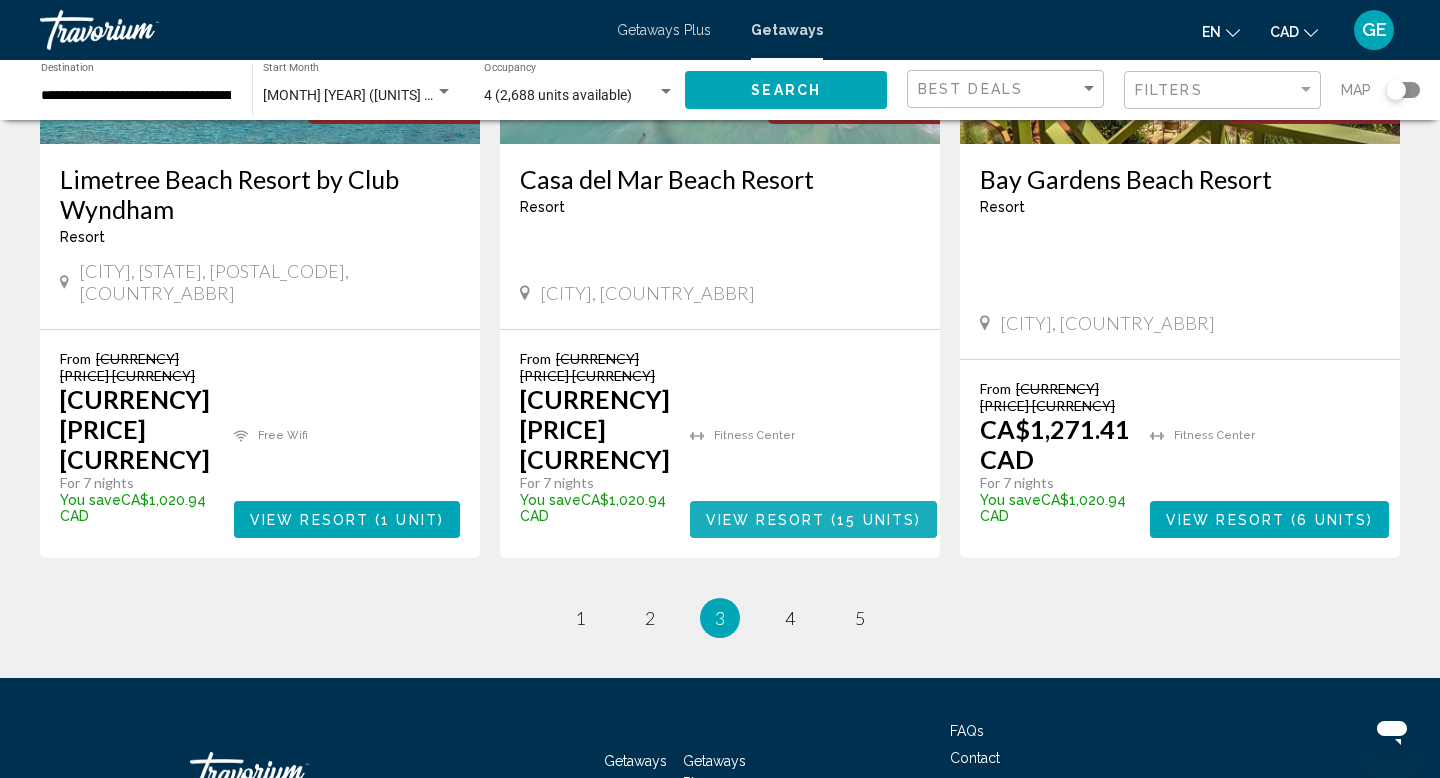 click on "View Resort" at bounding box center [765, 520] 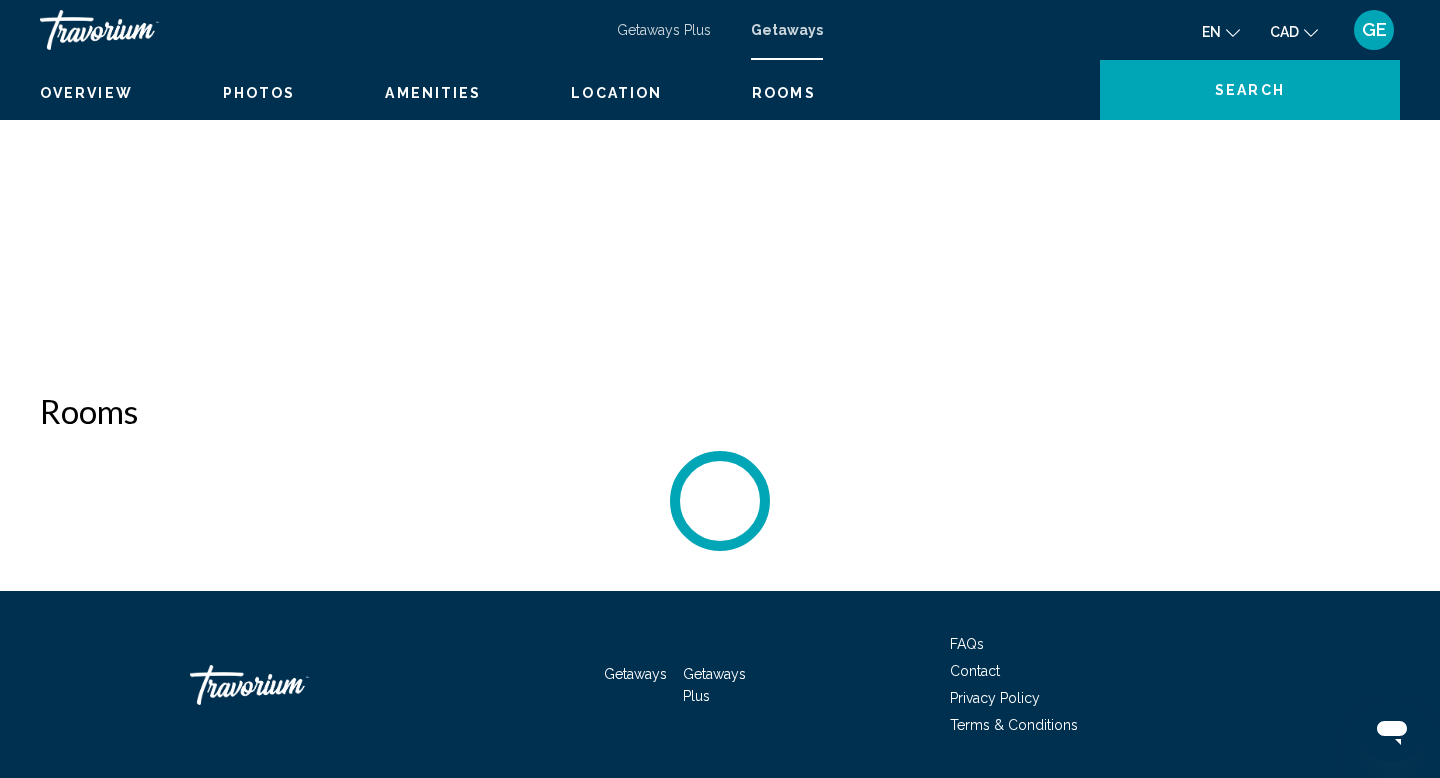 scroll, scrollTop: 0, scrollLeft: 0, axis: both 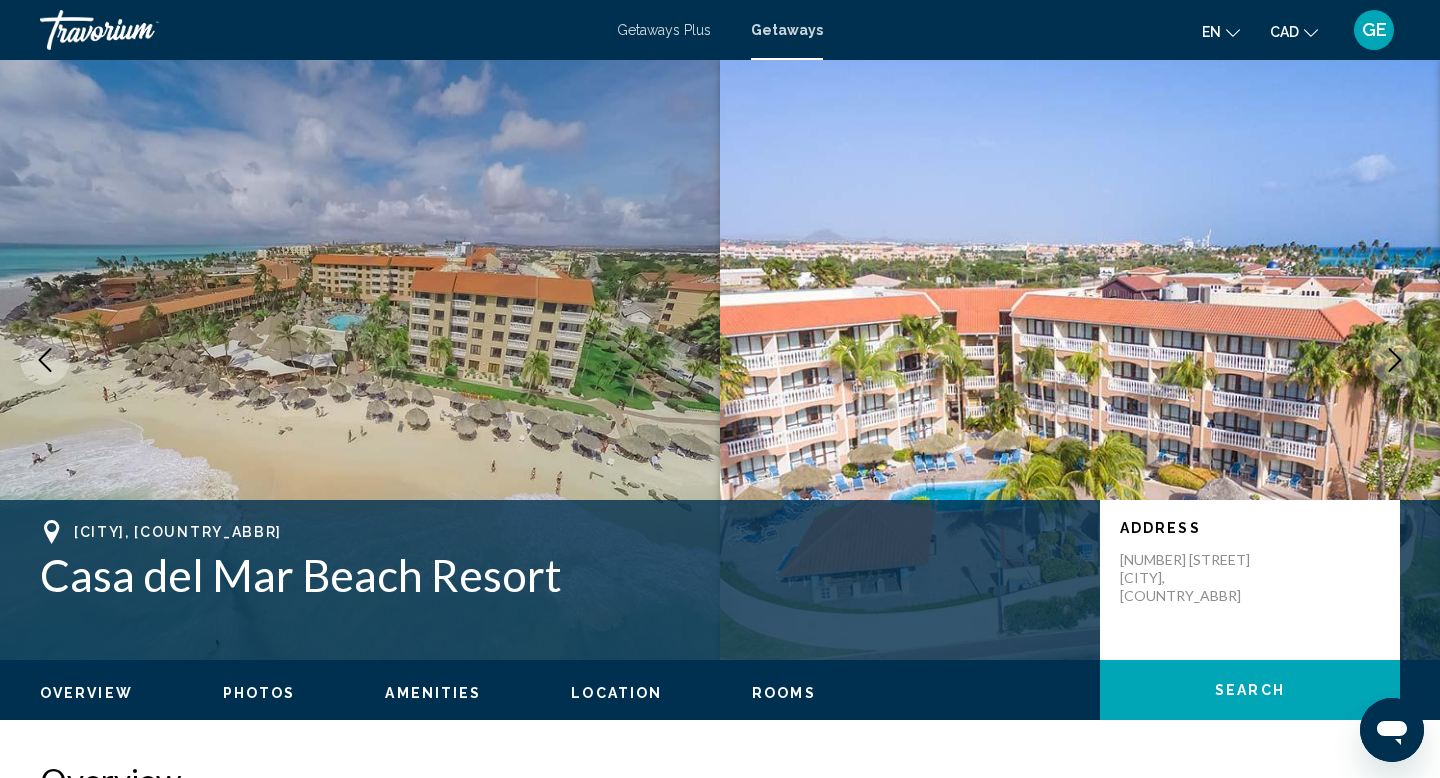 click at bounding box center [1395, 360] 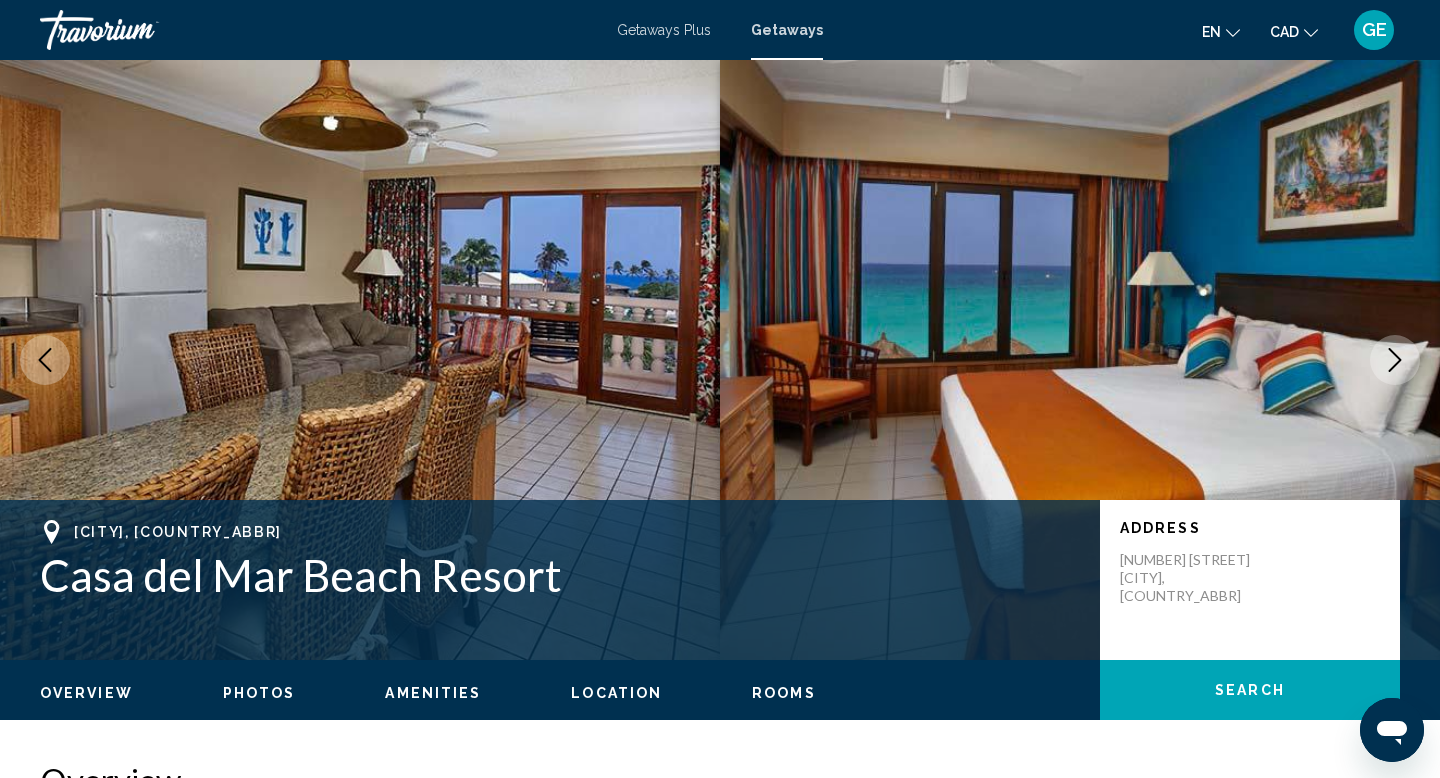 click at bounding box center [1395, 360] 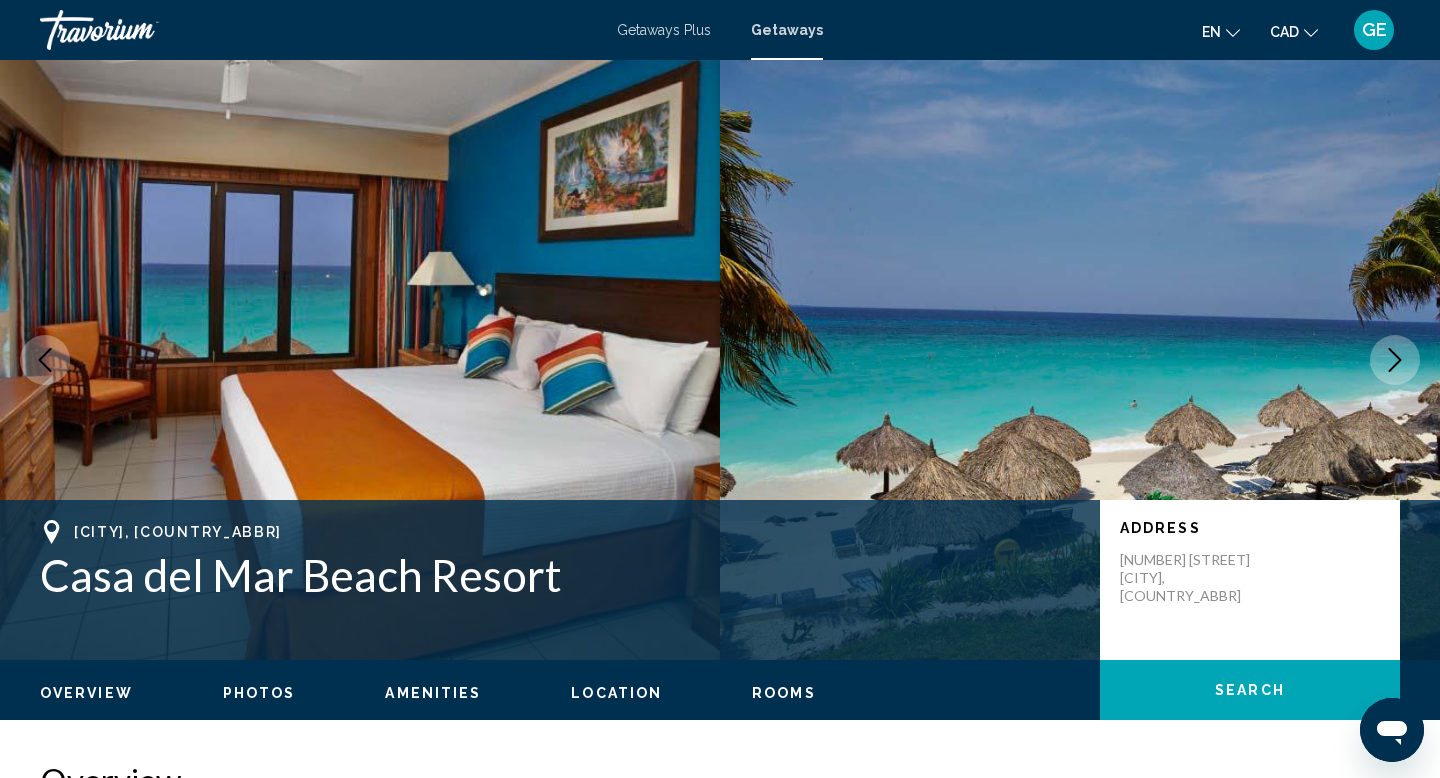click at bounding box center [1395, 360] 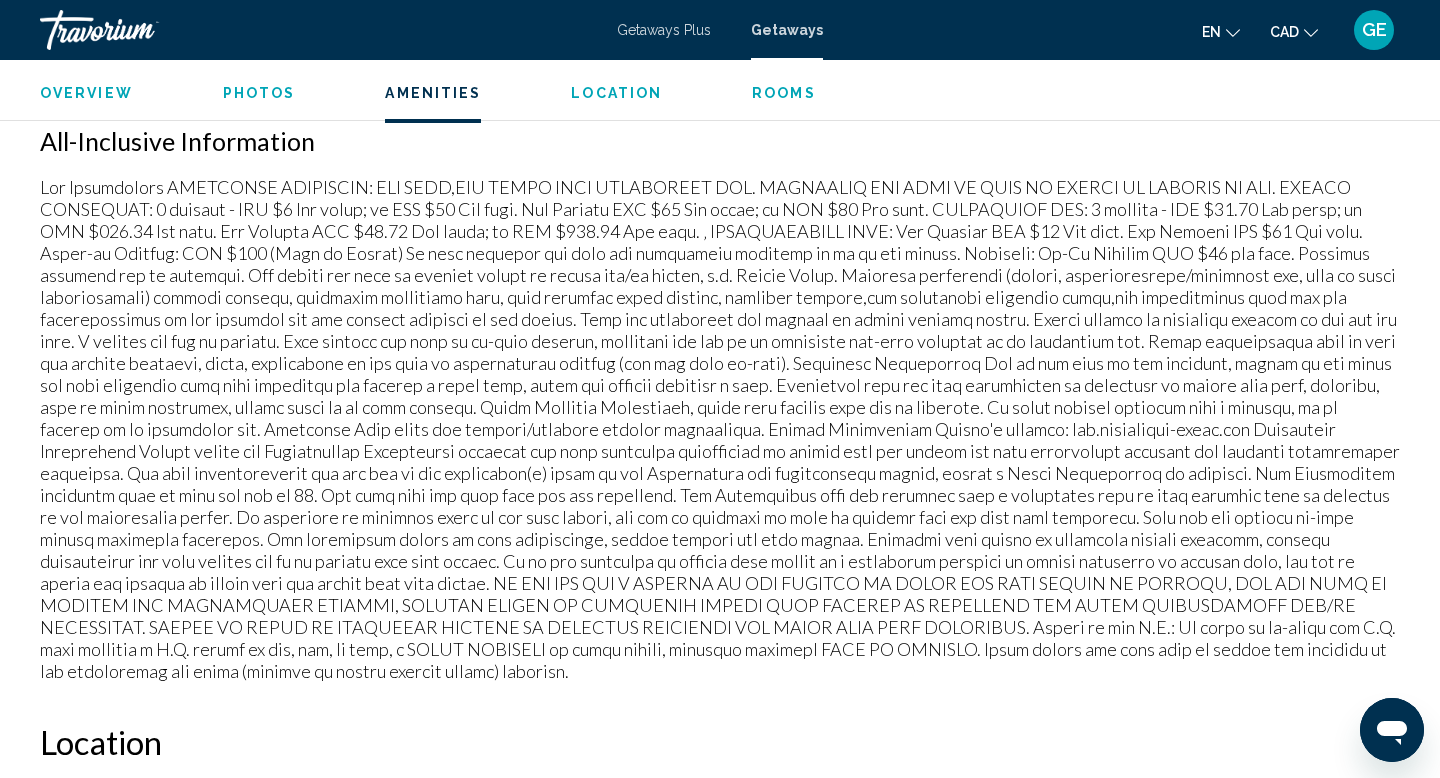 scroll, scrollTop: 1630, scrollLeft: 0, axis: vertical 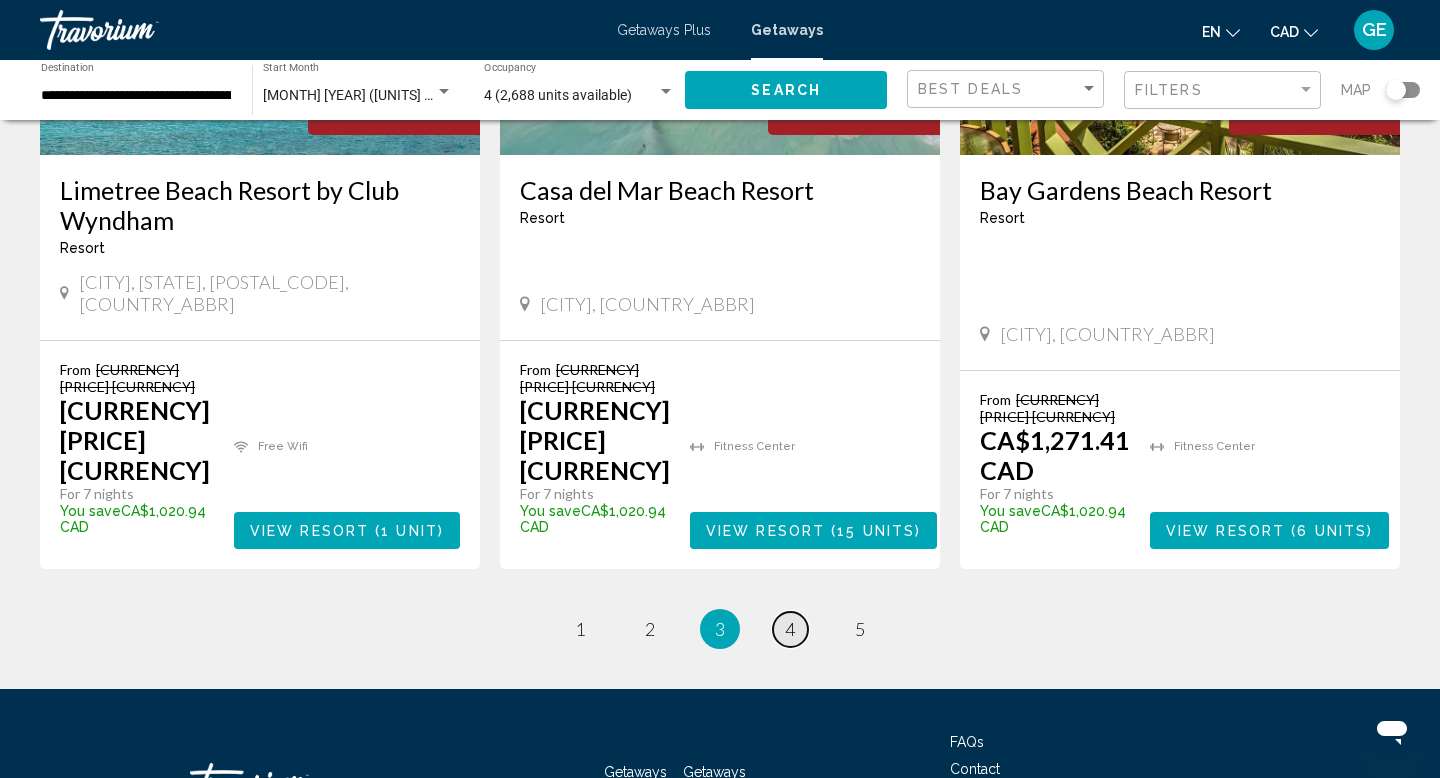 click on "page  4" at bounding box center [580, 629] 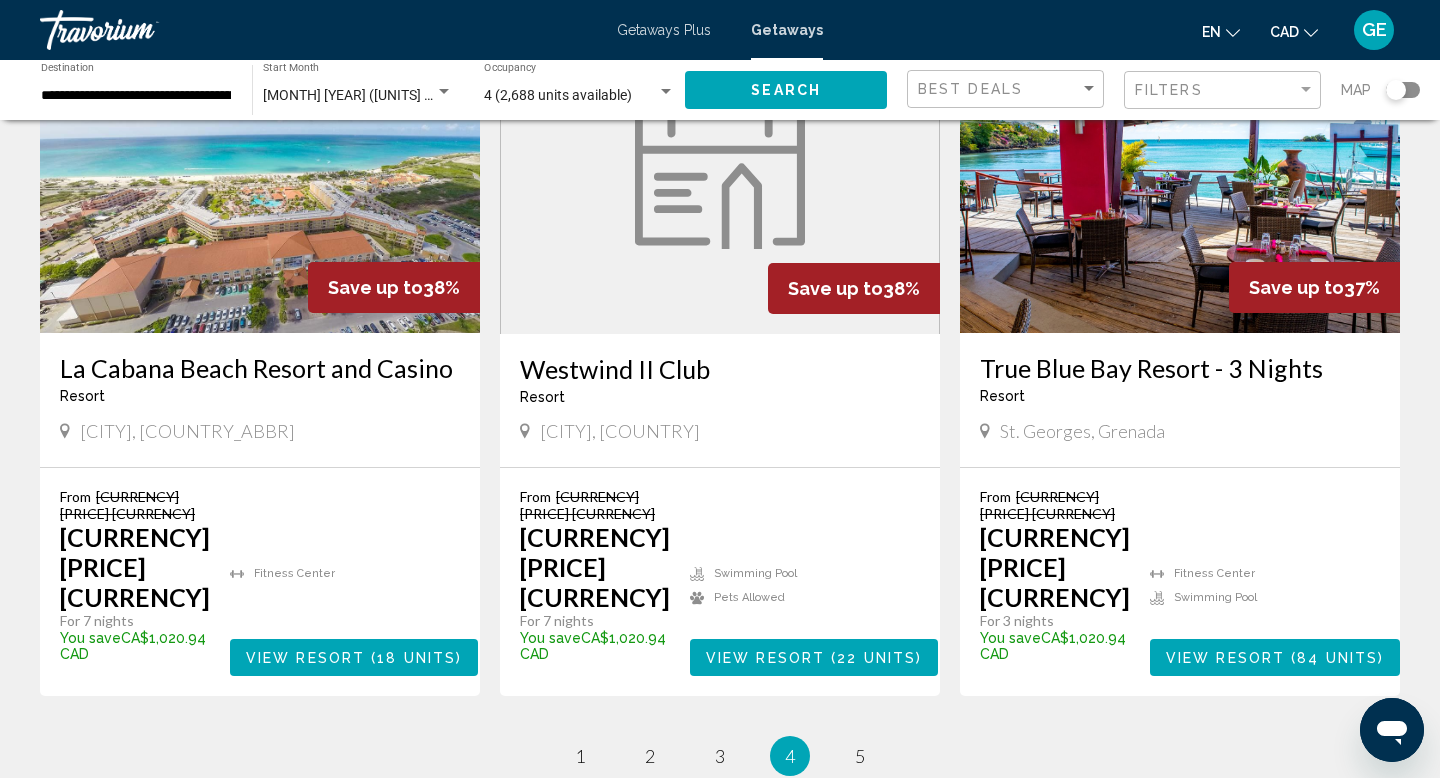 scroll, scrollTop: 2616, scrollLeft: 0, axis: vertical 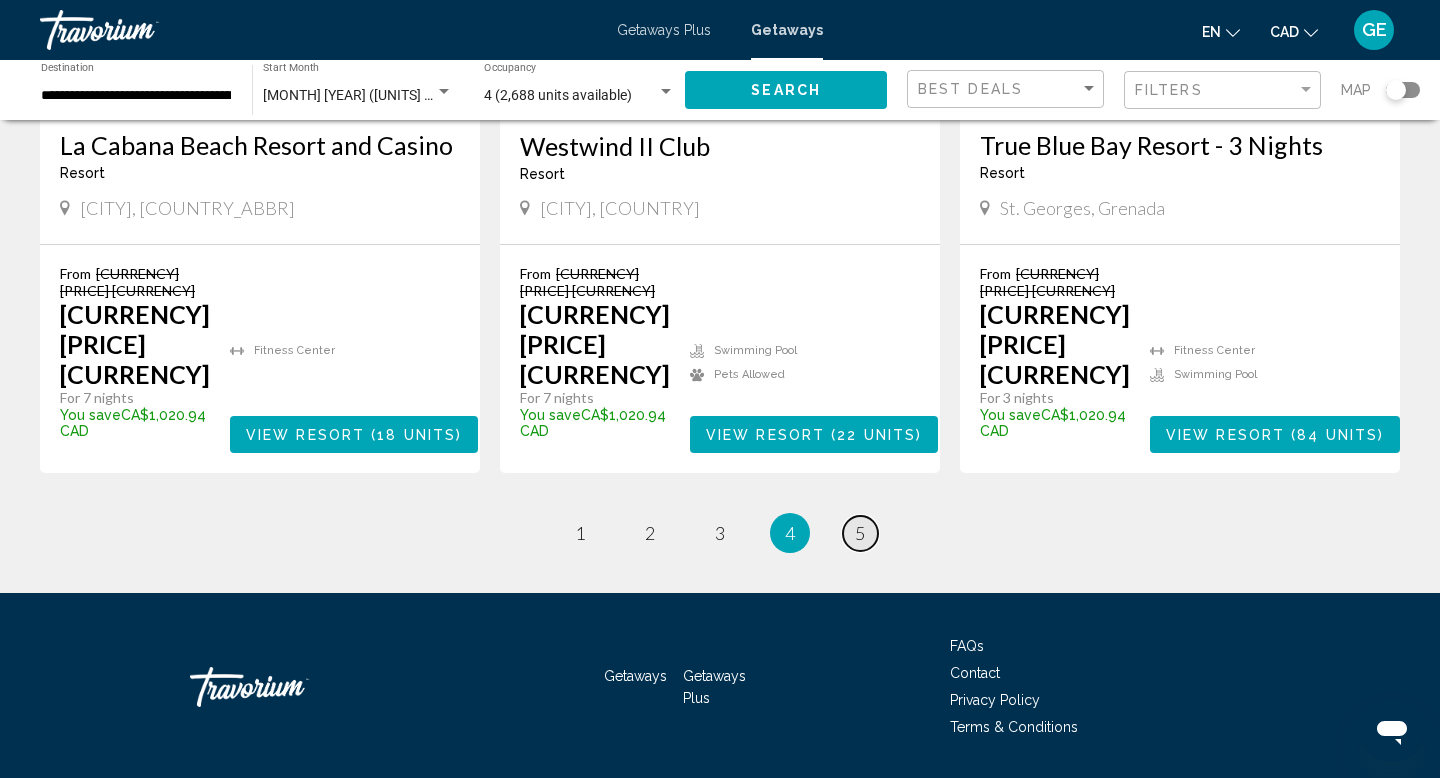 click on "page  5" at bounding box center (580, 533) 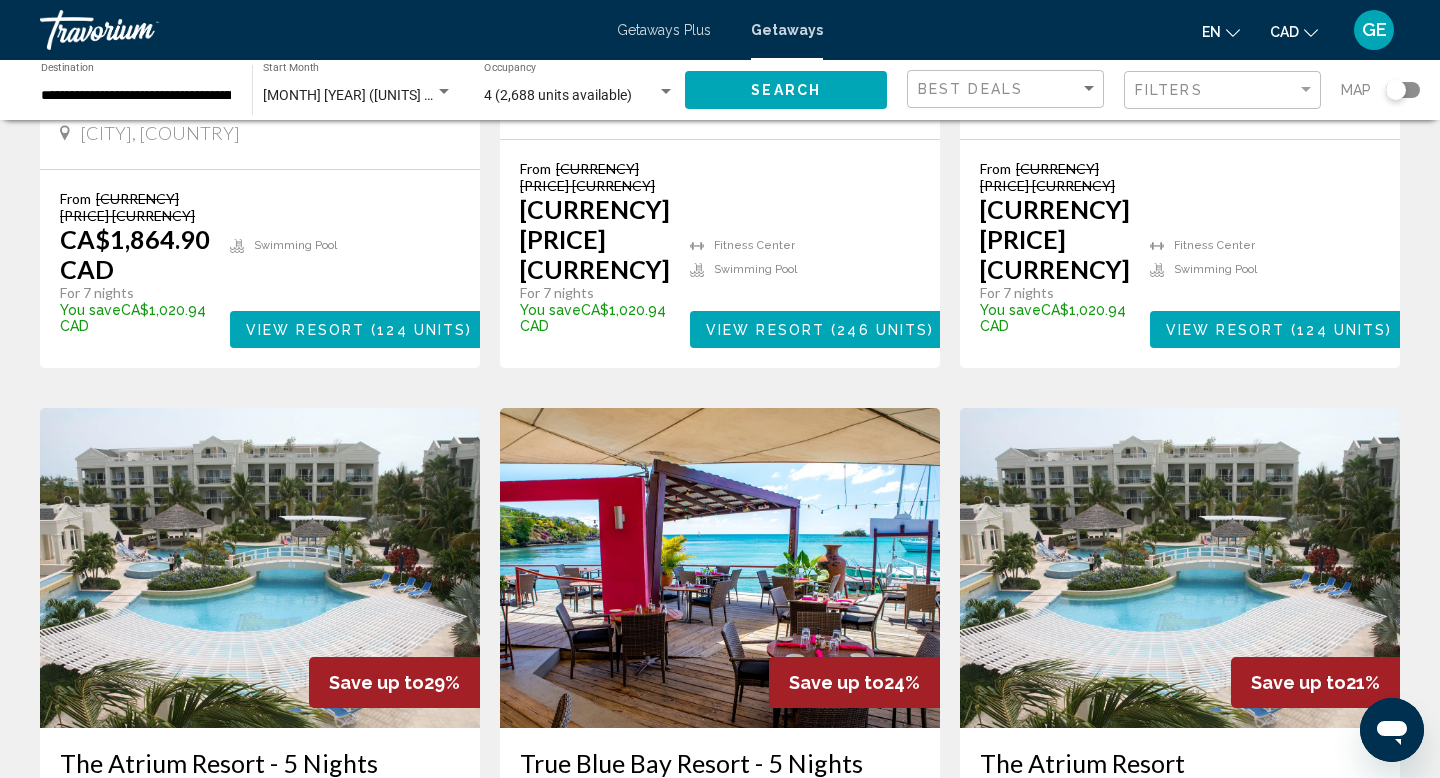 scroll, scrollTop: 0, scrollLeft: 0, axis: both 